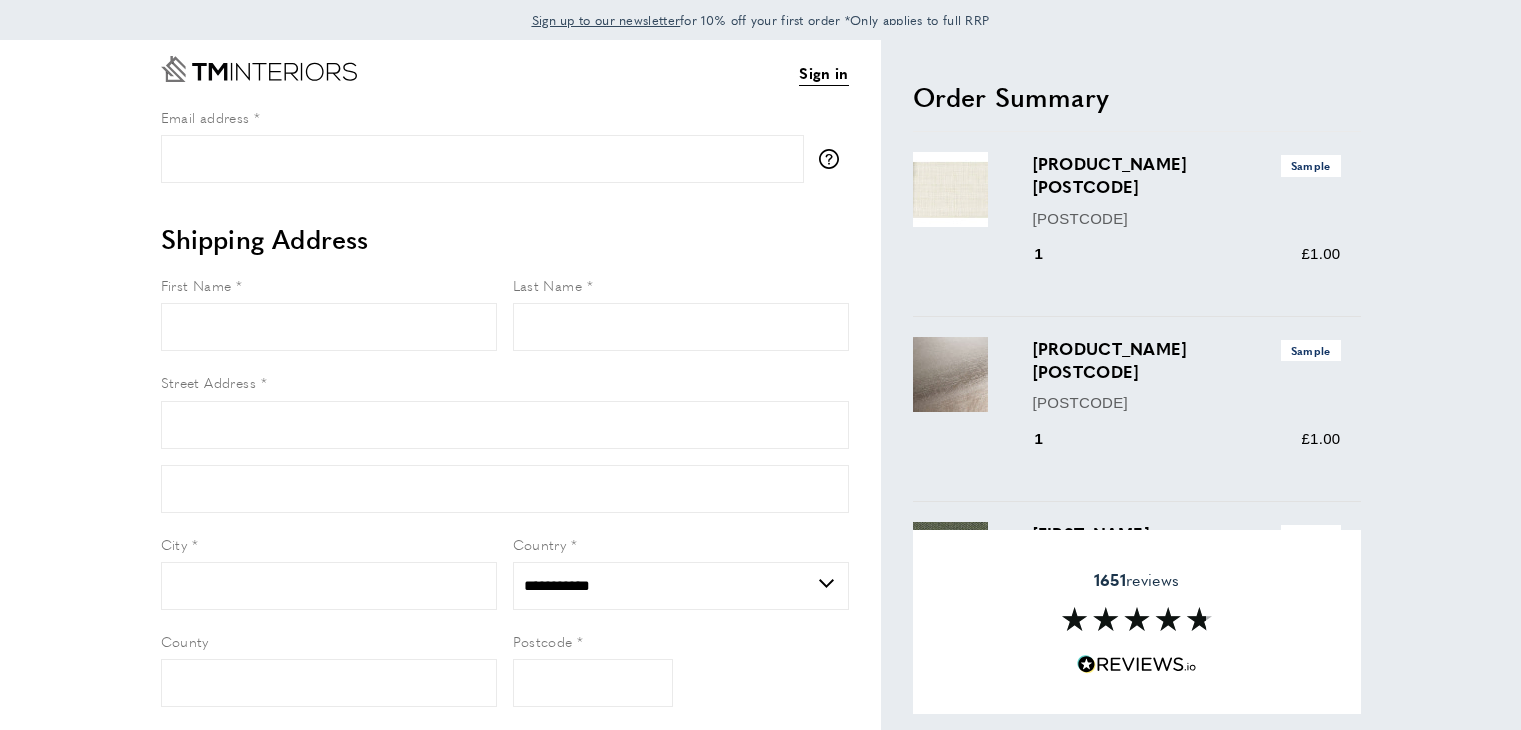 select on "**" 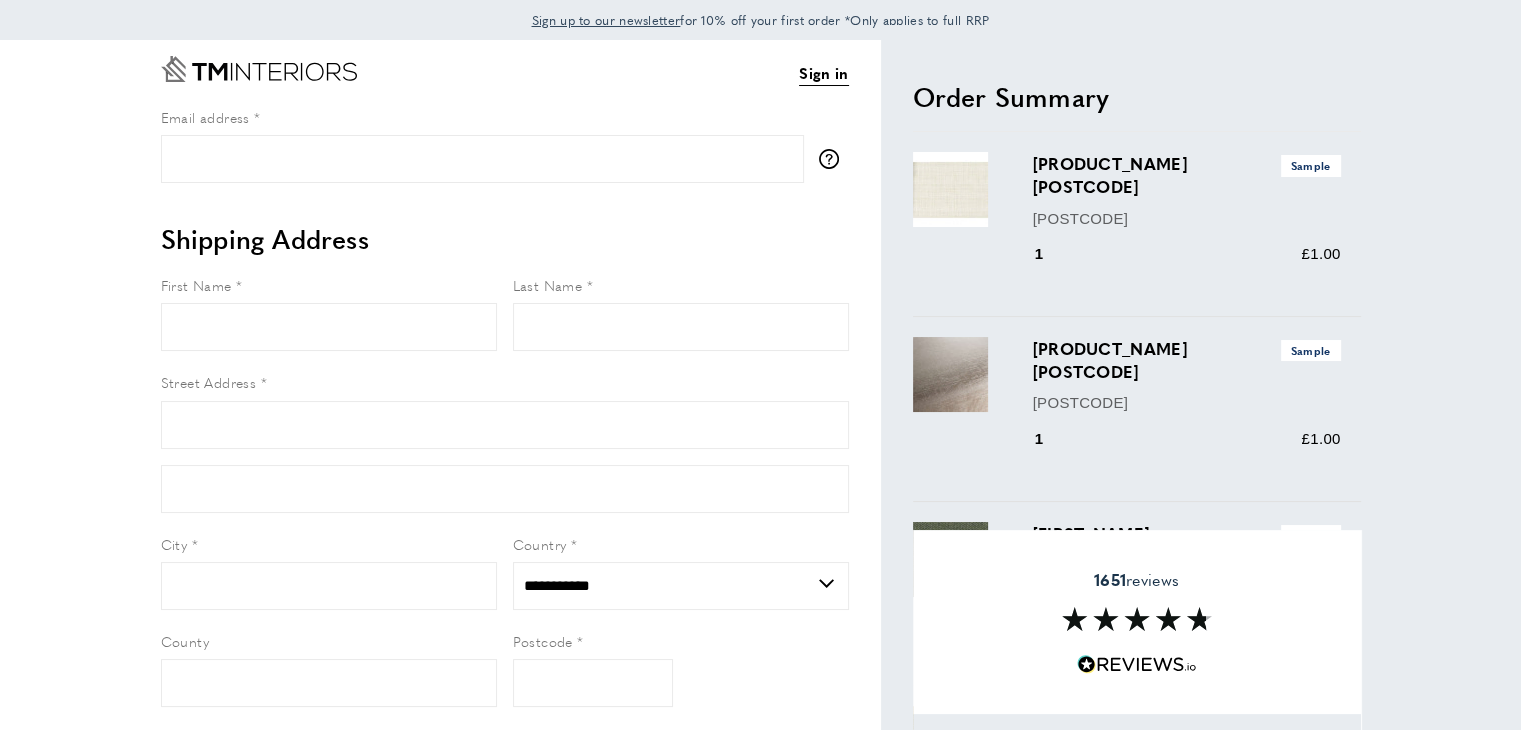 scroll, scrollTop: 0, scrollLeft: 0, axis: both 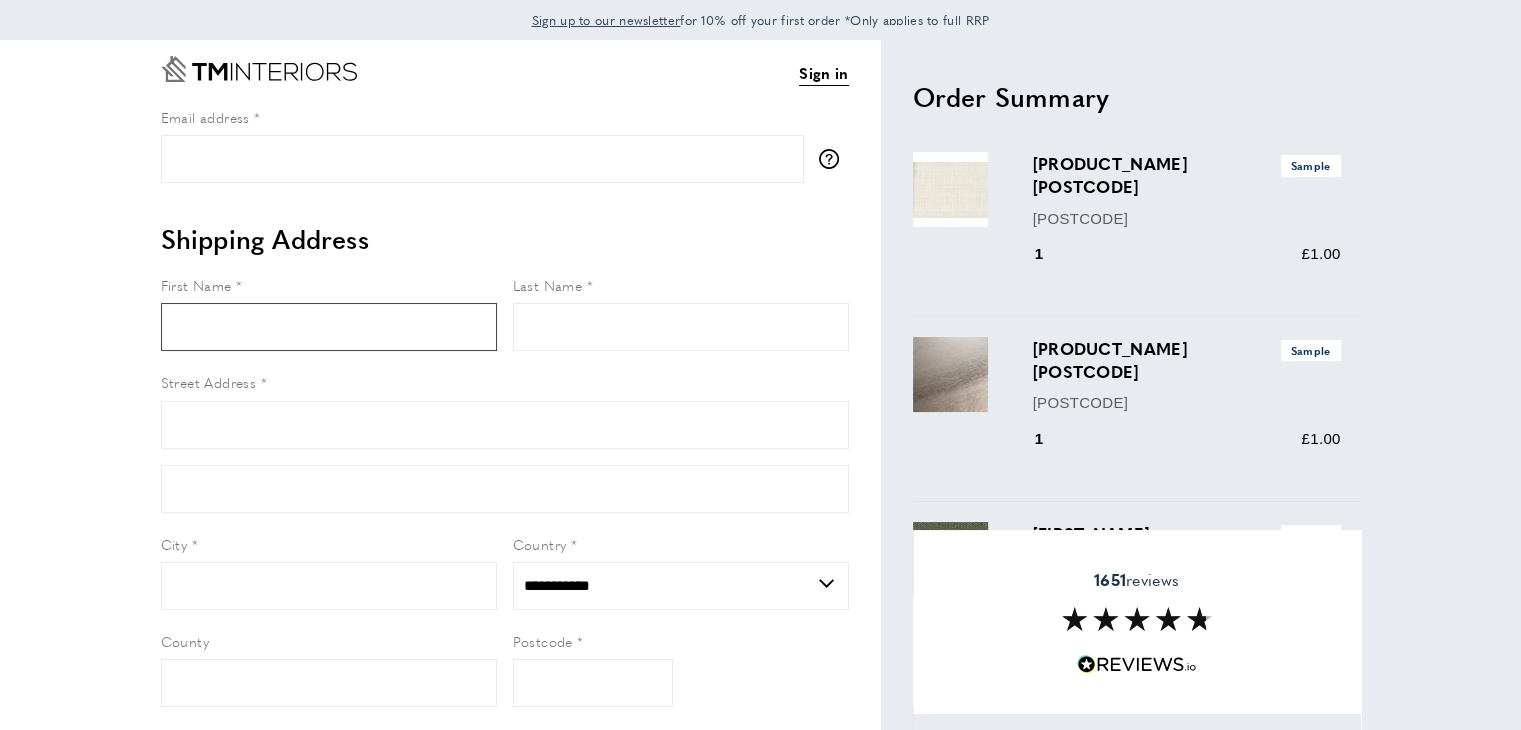 click on "[FIRST]" at bounding box center (329, 327) 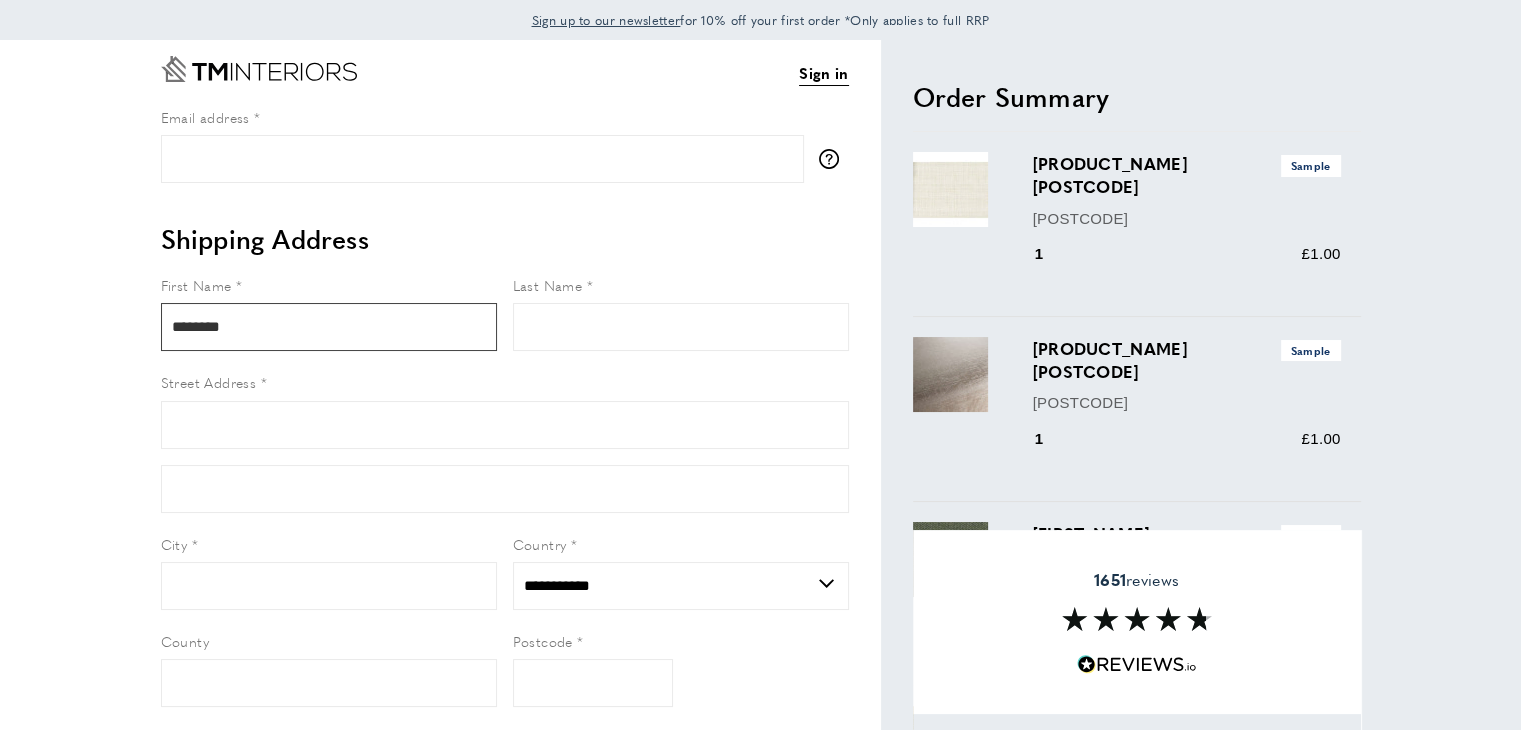 type on "******" 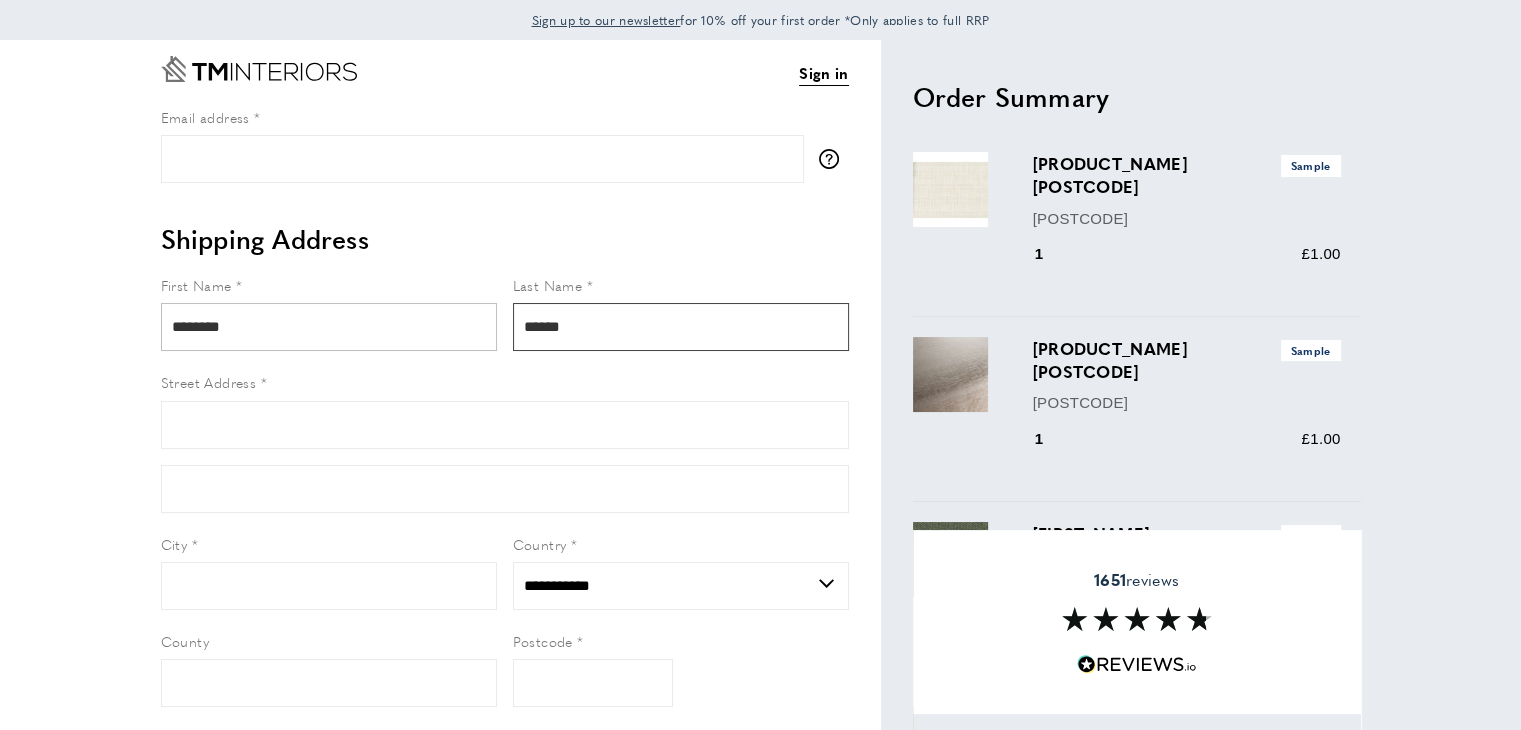 type on "**********" 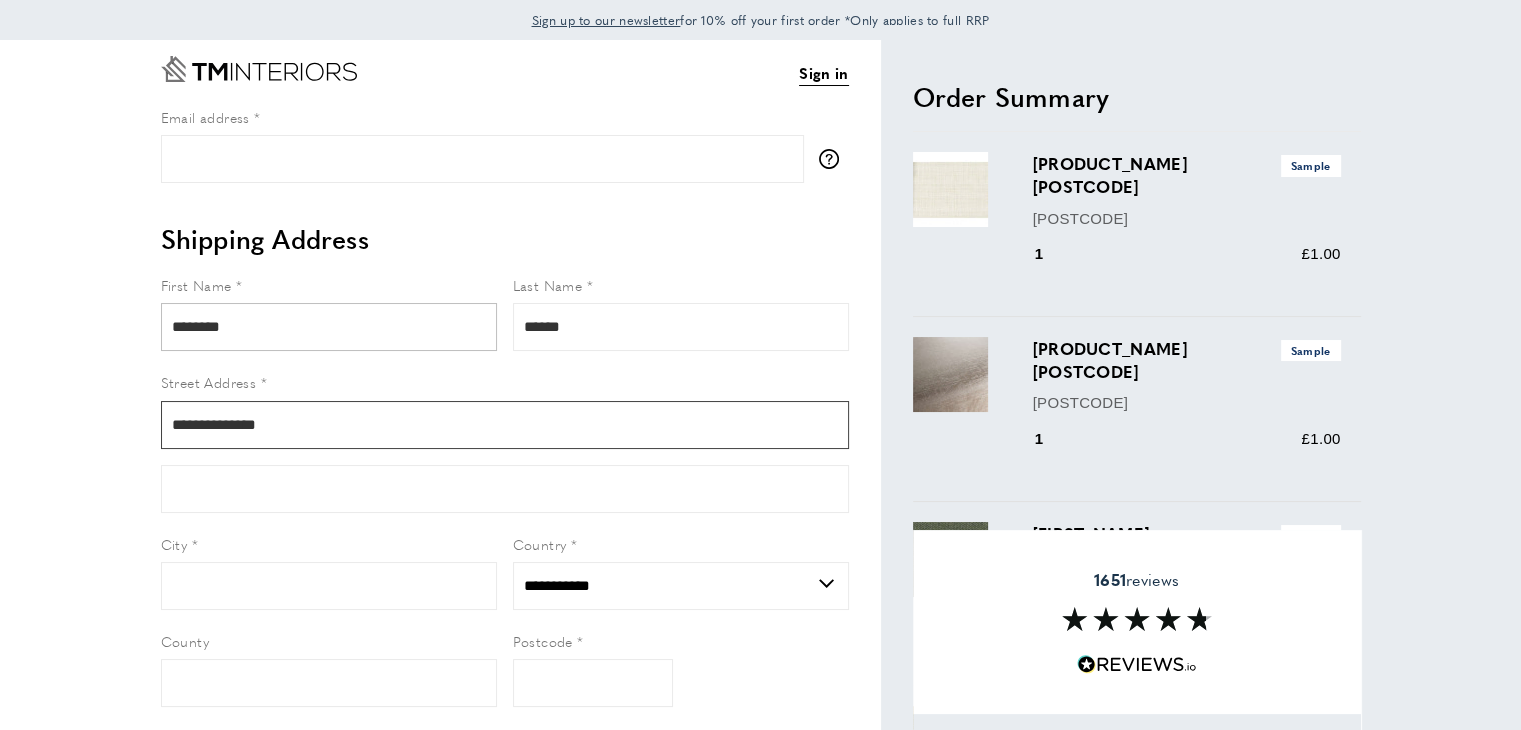 type on "******" 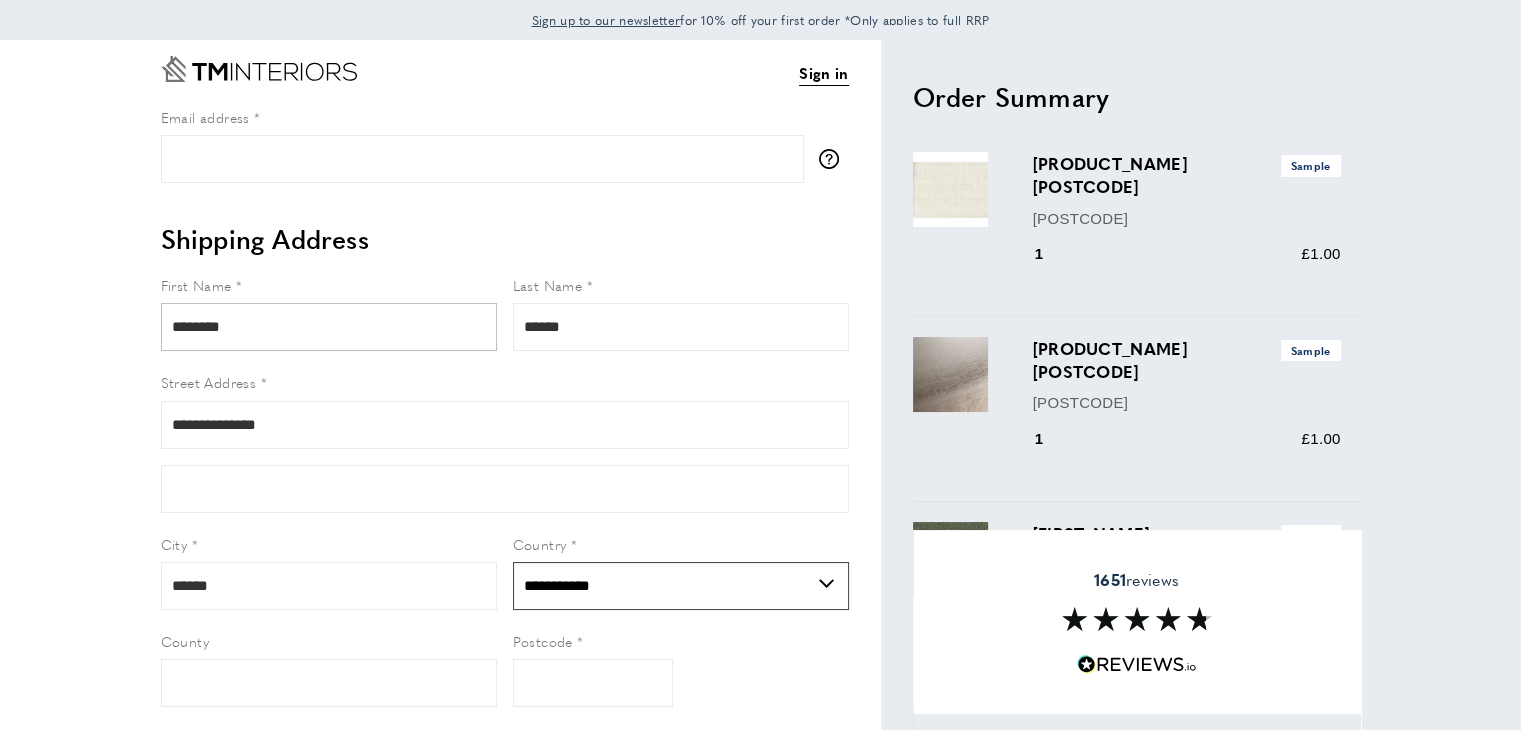 select on "**" 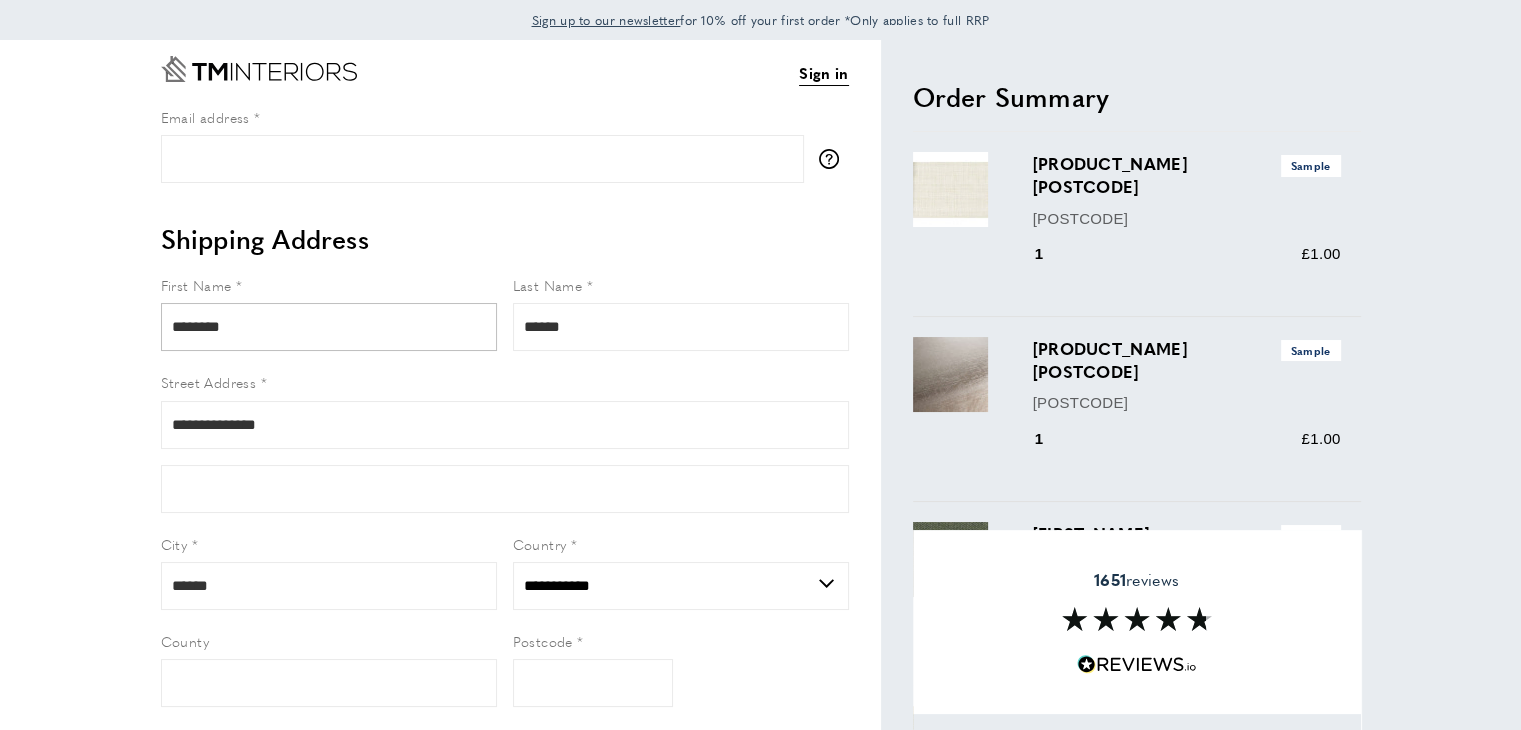 type on "**" 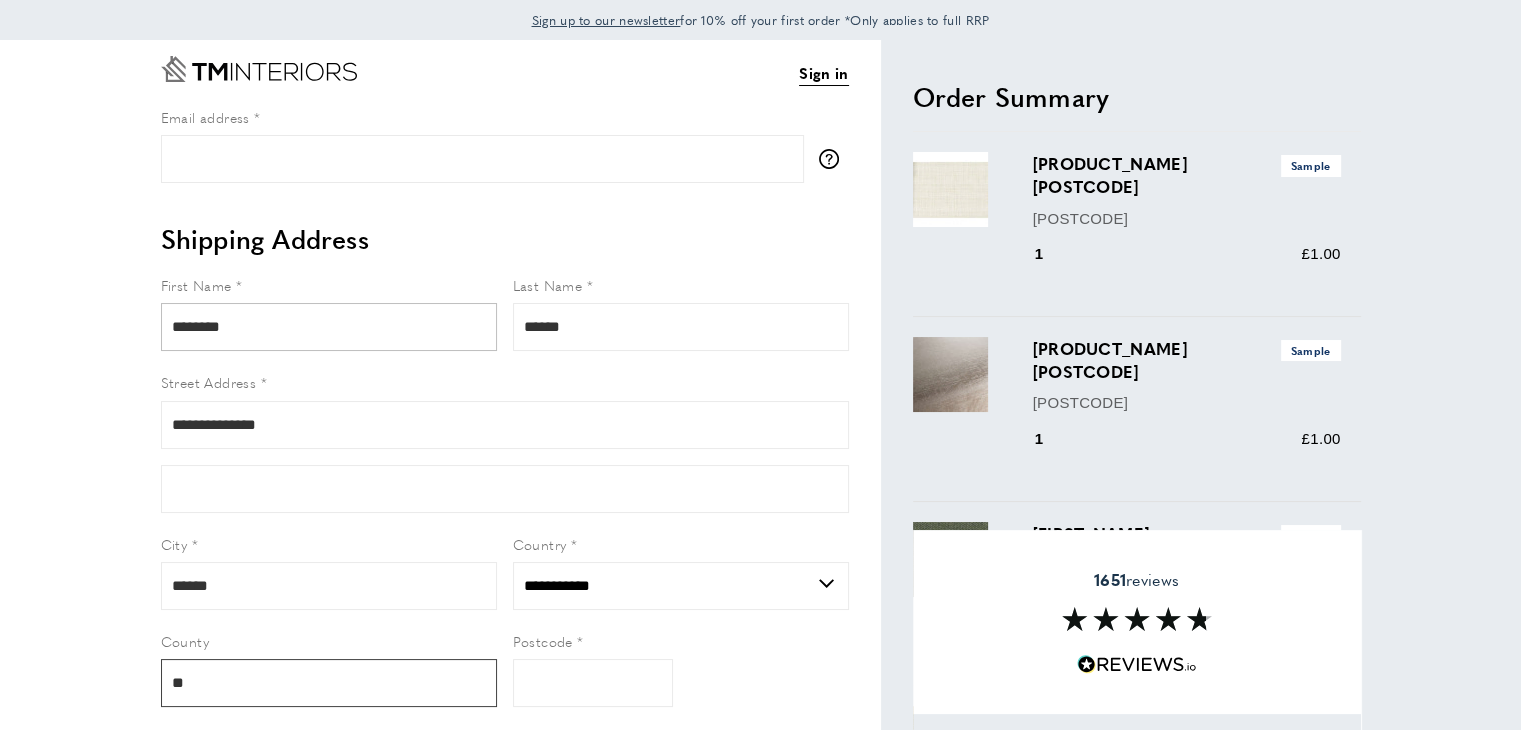 type on "*****" 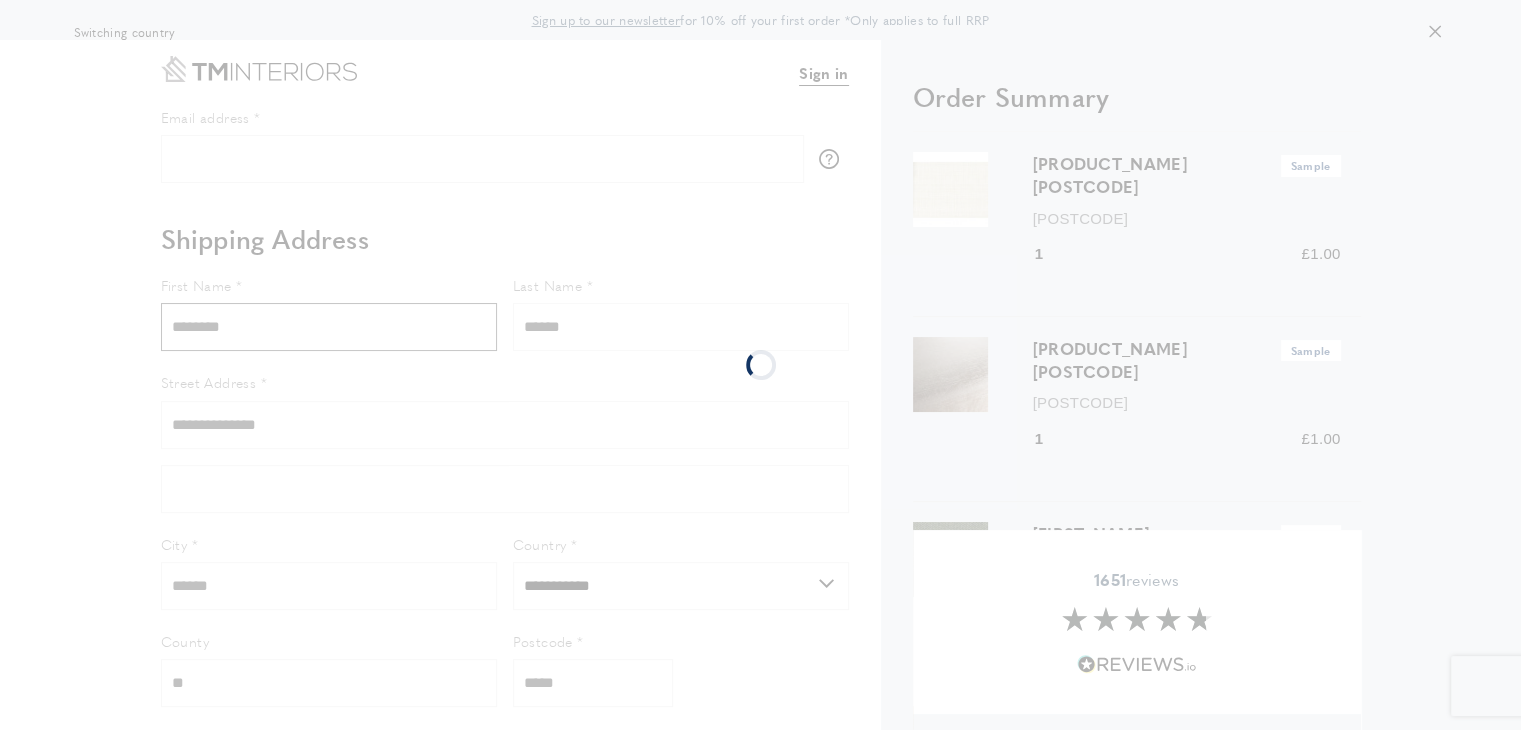 type 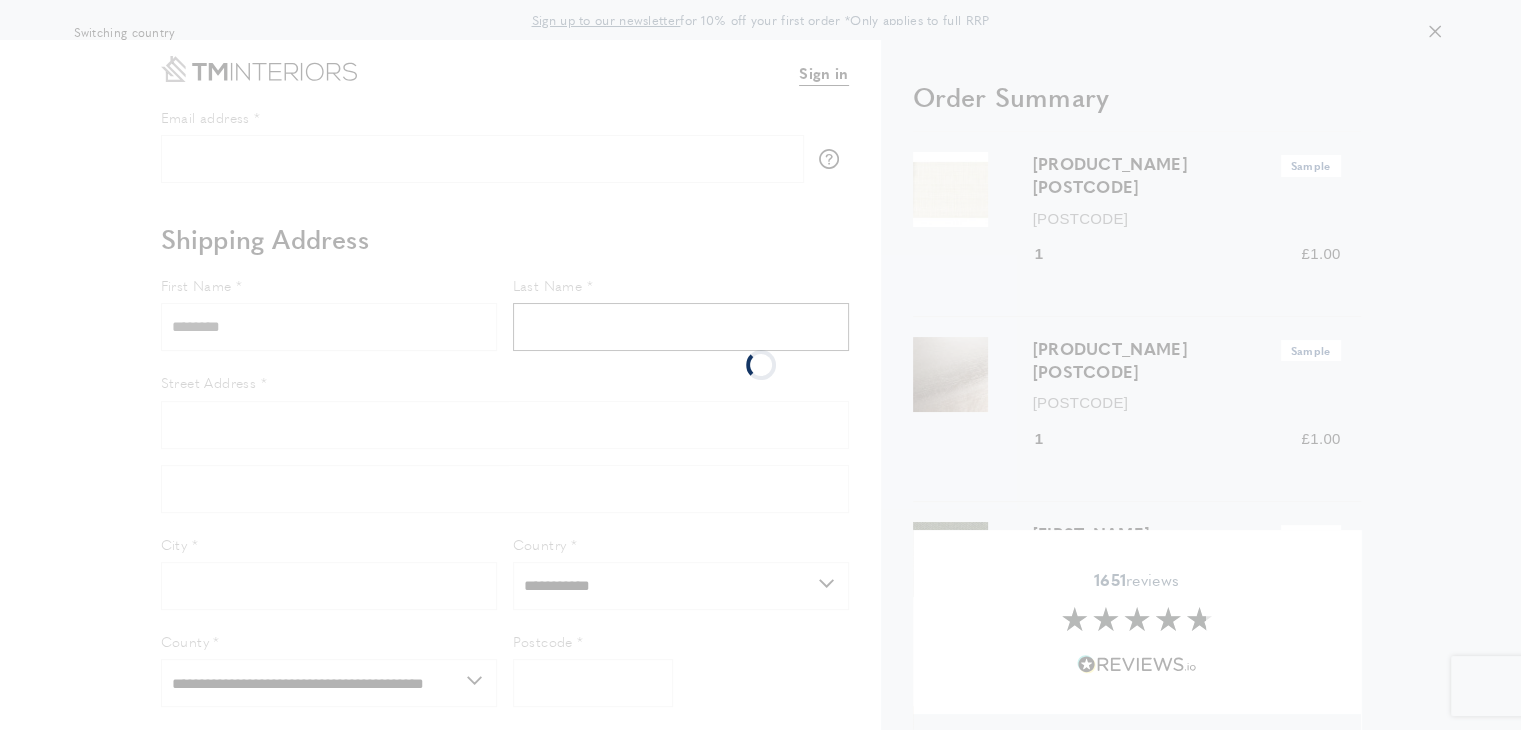 type on "******" 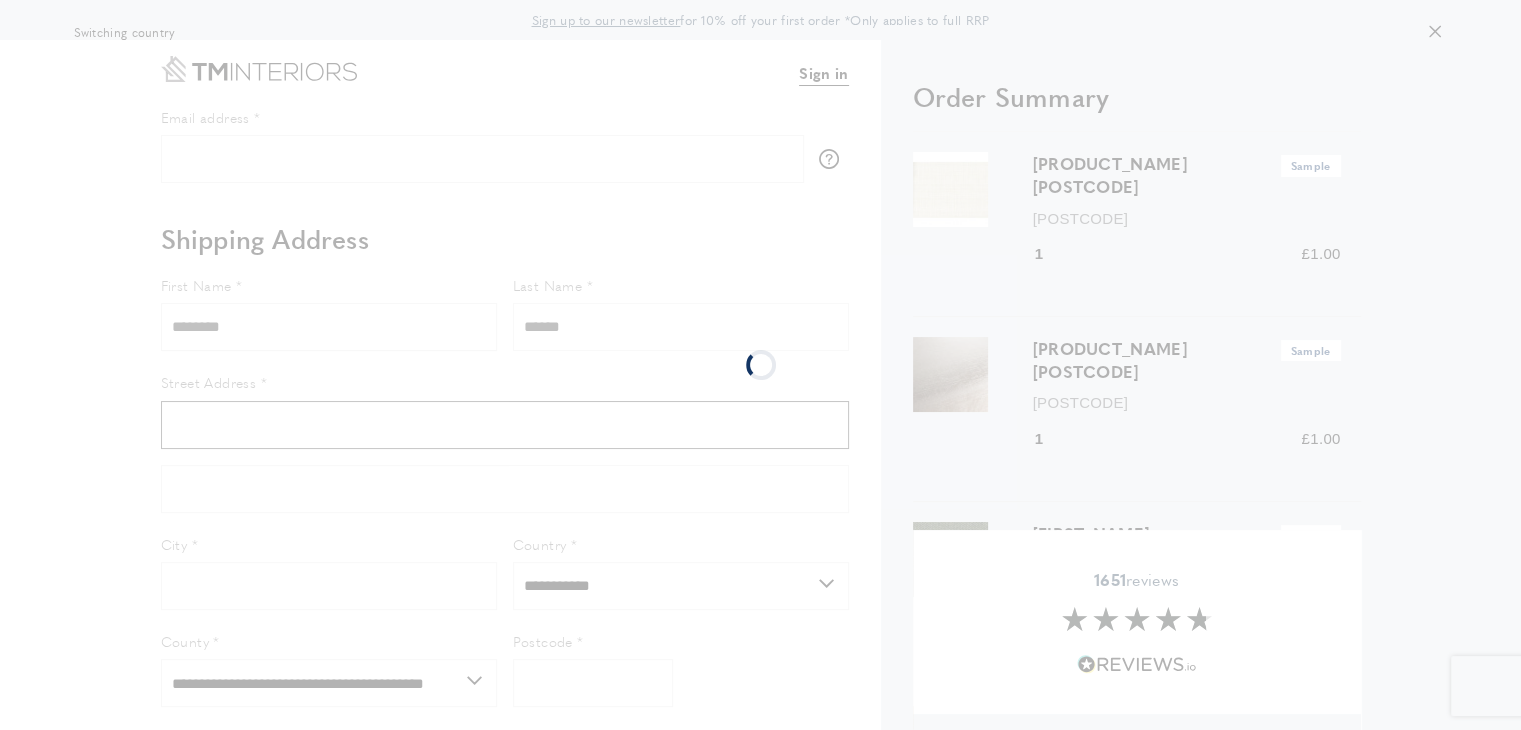 type on "**********" 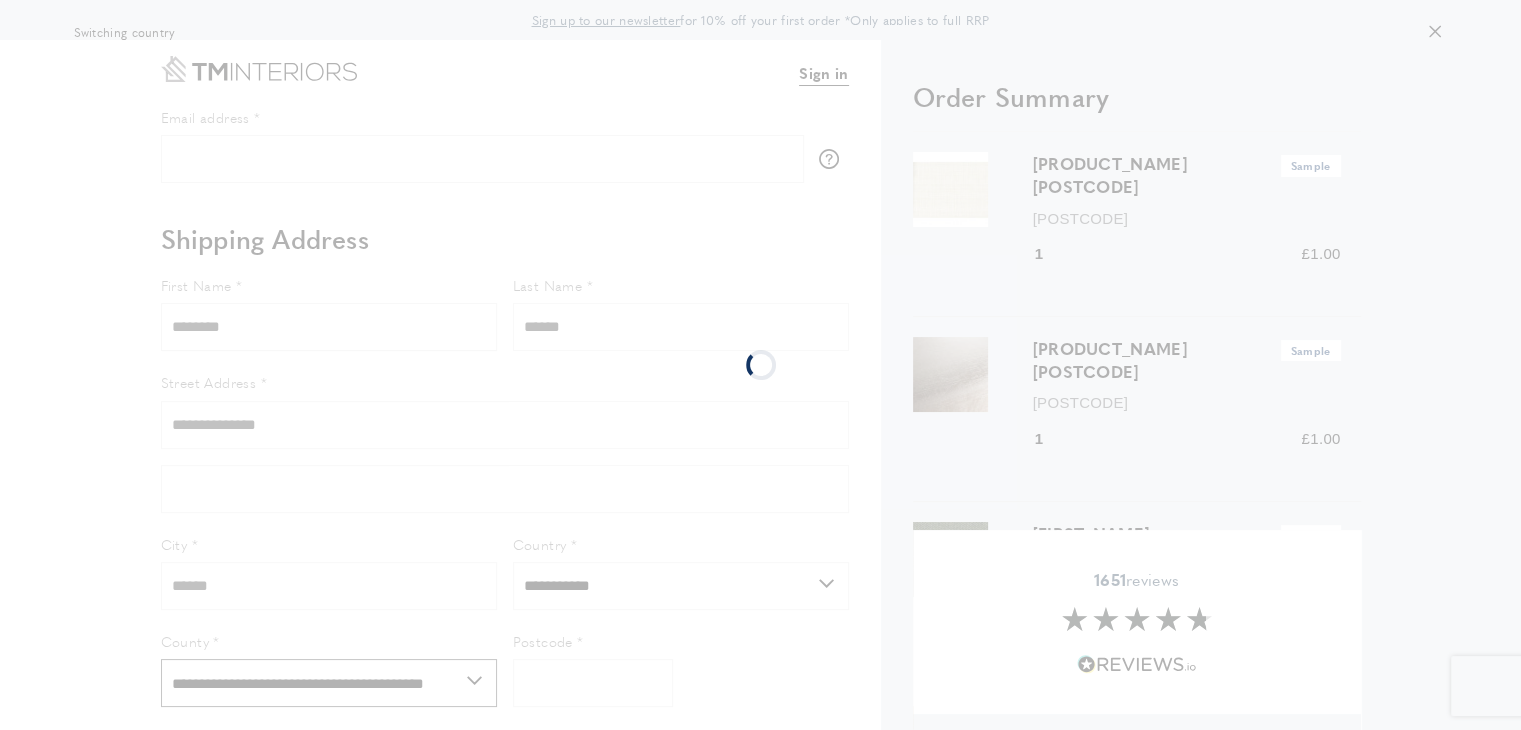 select on "***" 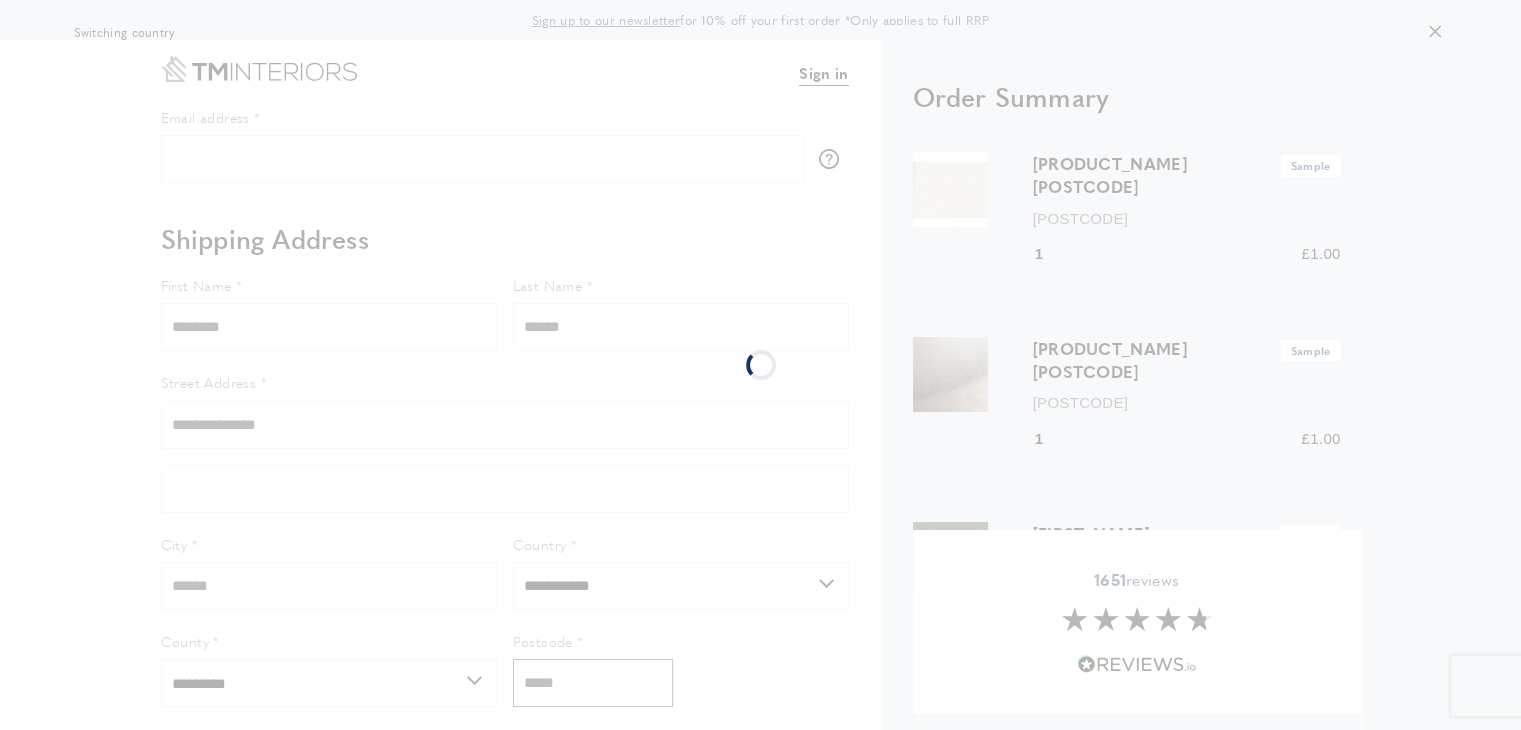 type on "**********" 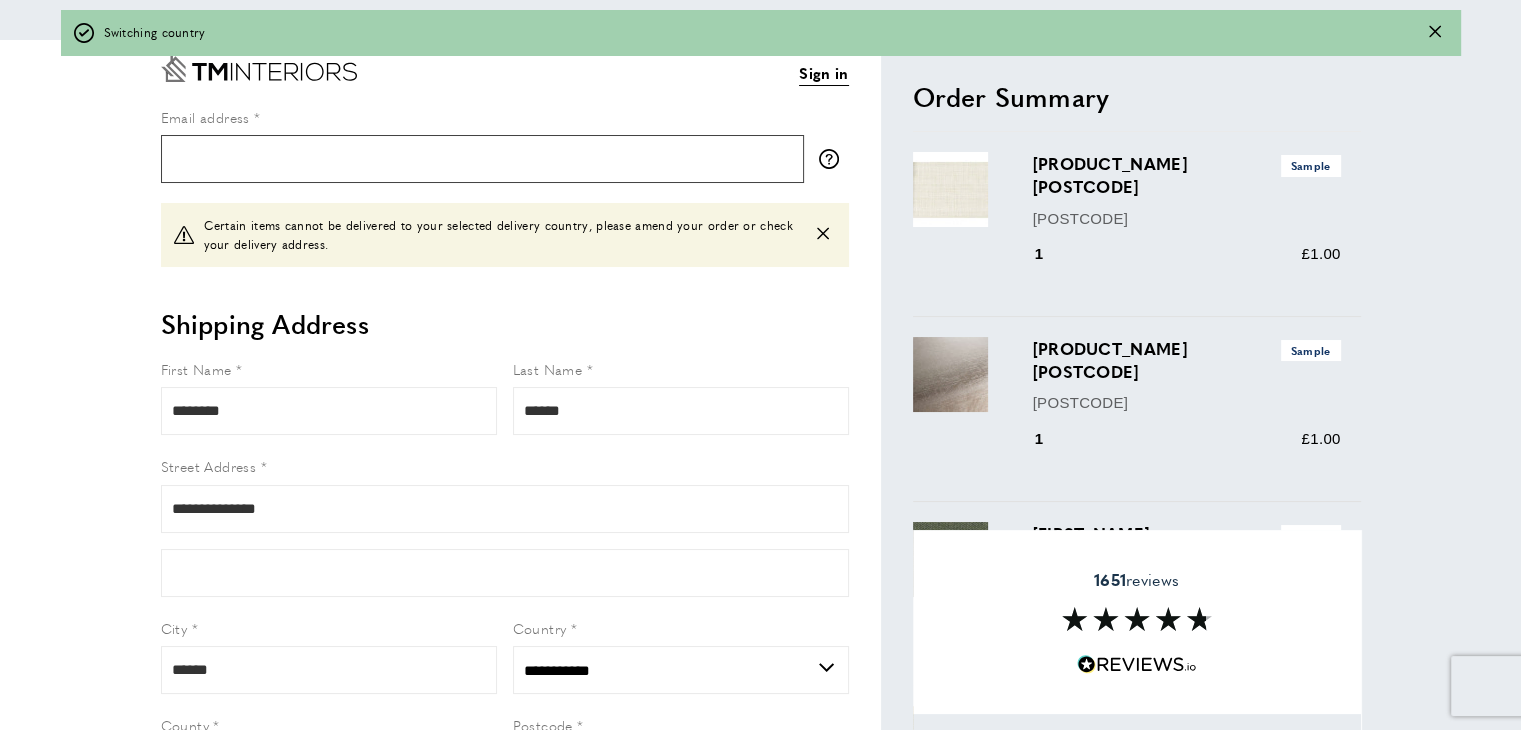 click on "Email address" at bounding box center (482, 159) 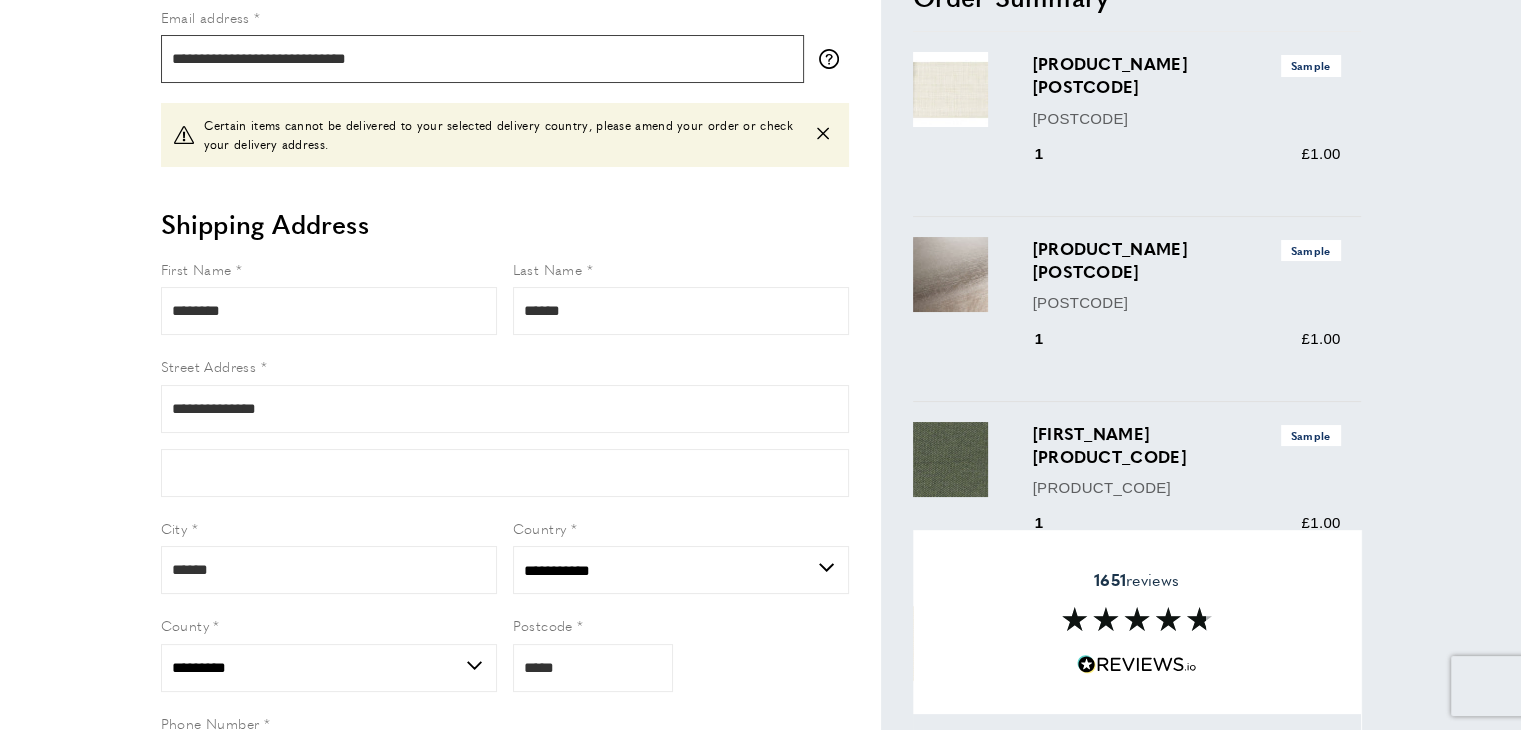 scroll, scrollTop: 100, scrollLeft: 0, axis: vertical 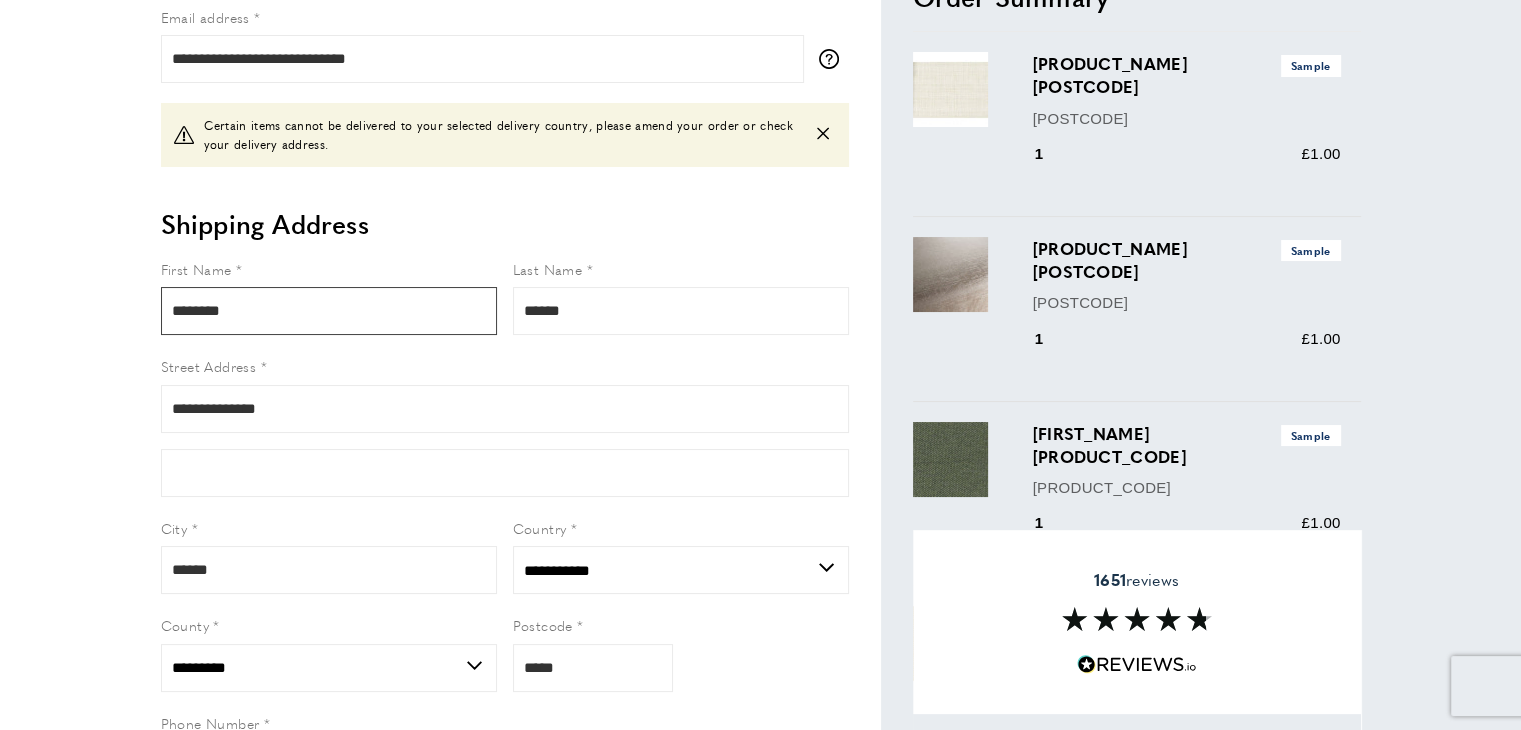 click on "********" at bounding box center [329, 311] 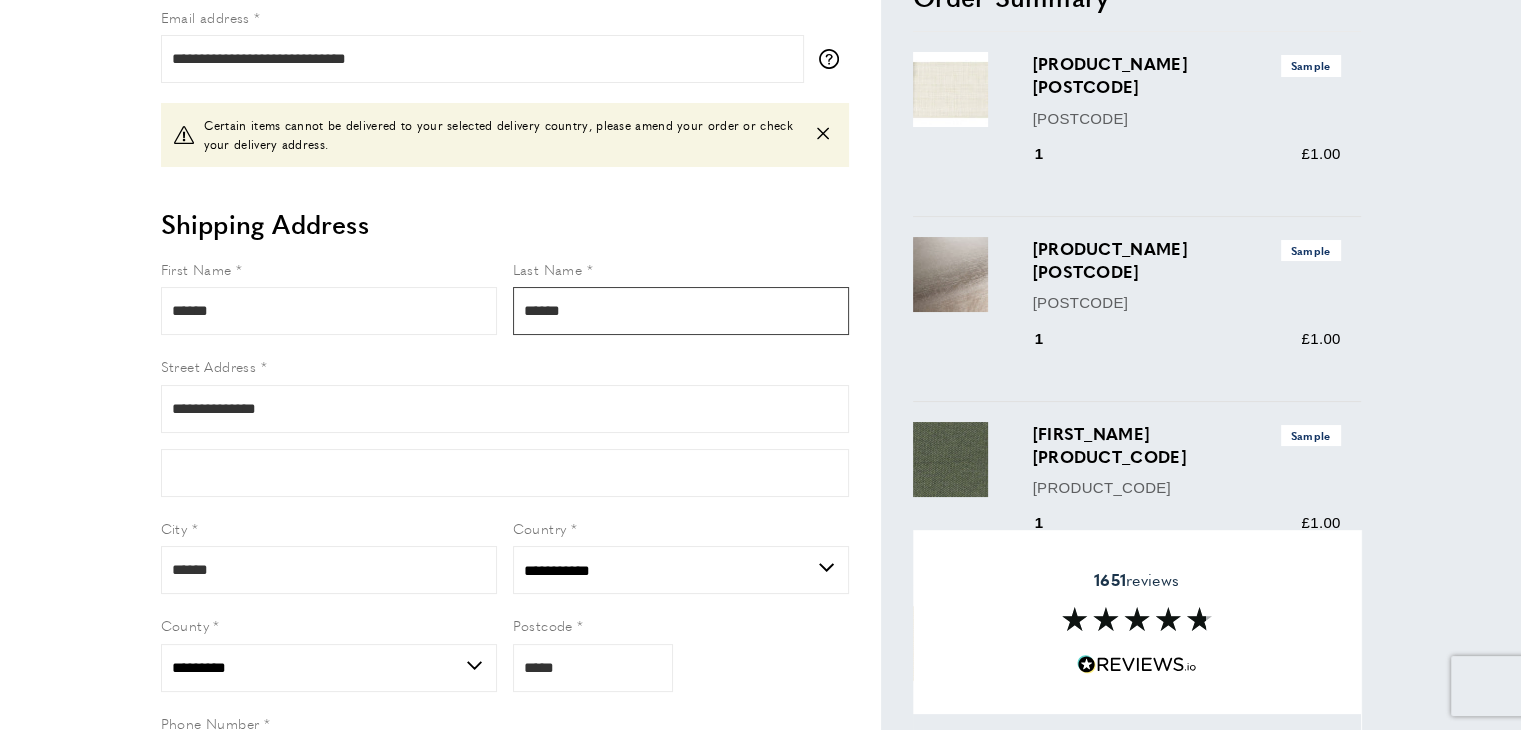 click on "******" at bounding box center (681, 311) 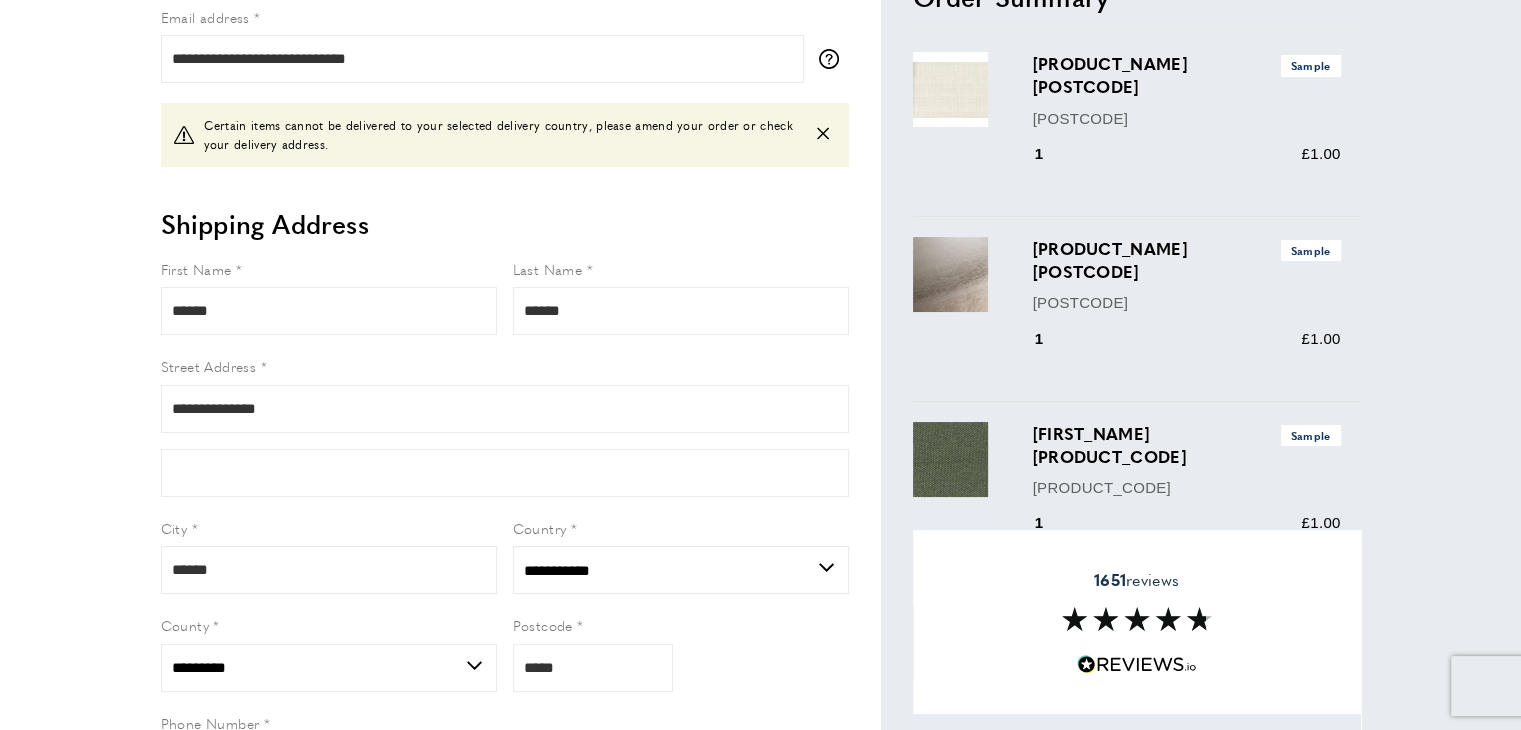 click on "**********" at bounding box center (505, 533) 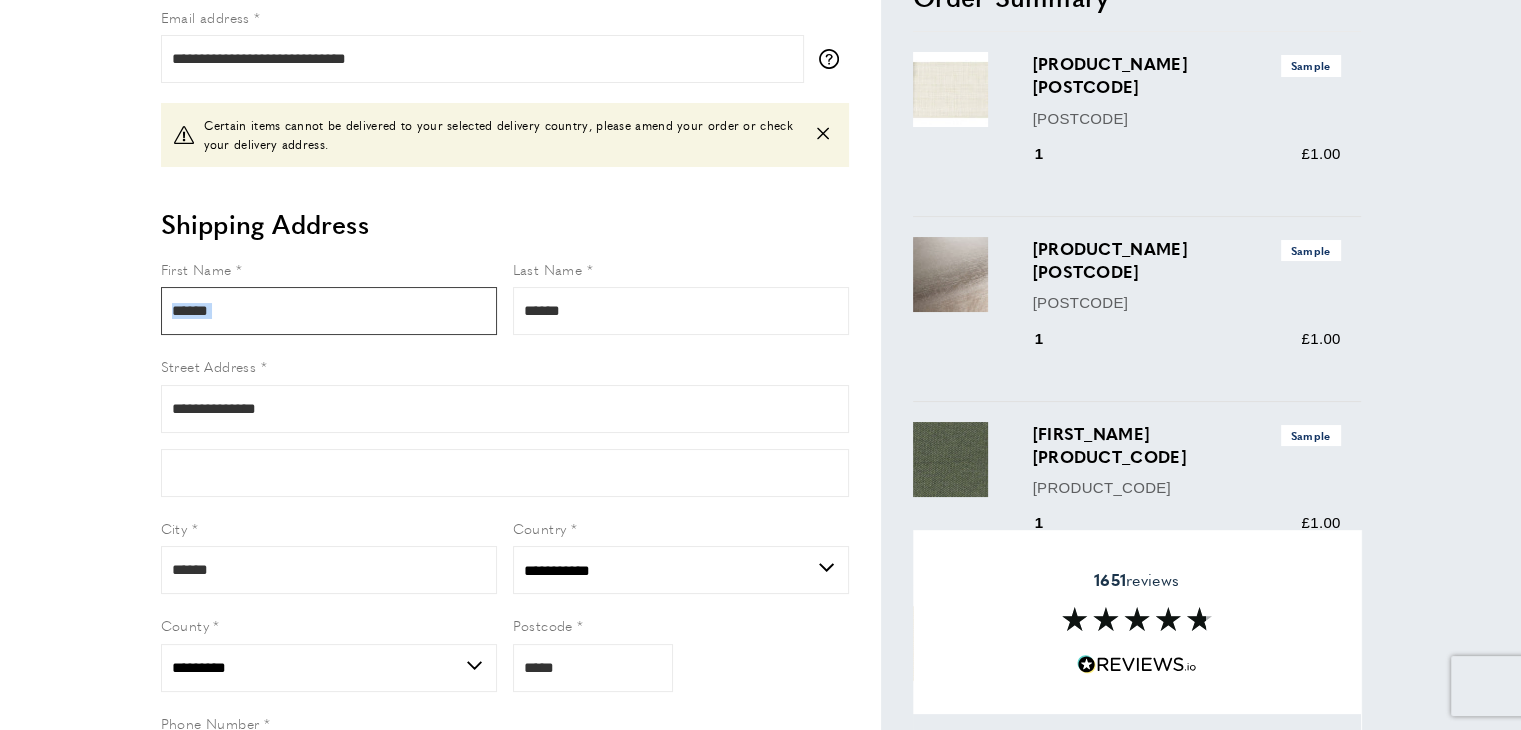 click on "******" at bounding box center [329, 311] 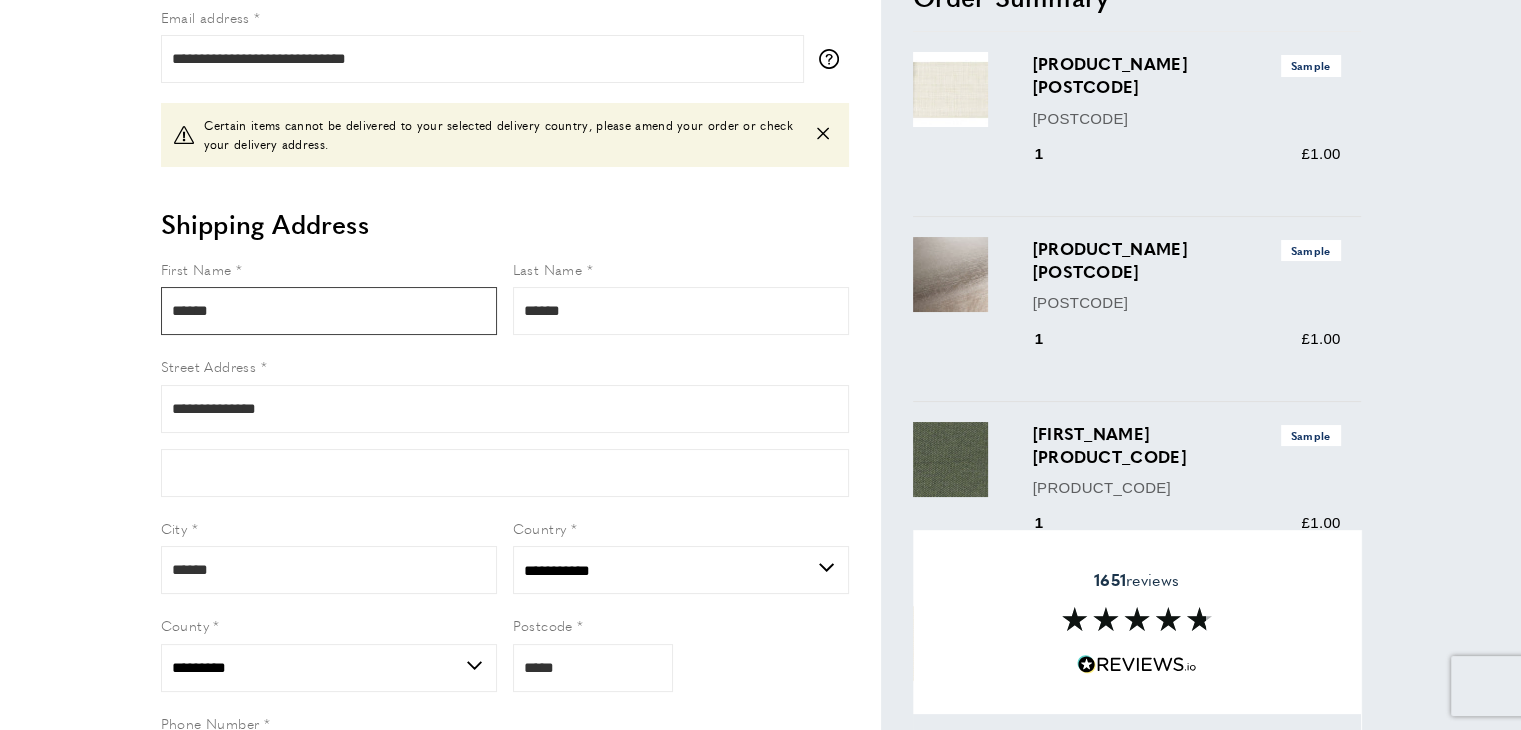 click on "******" at bounding box center [329, 311] 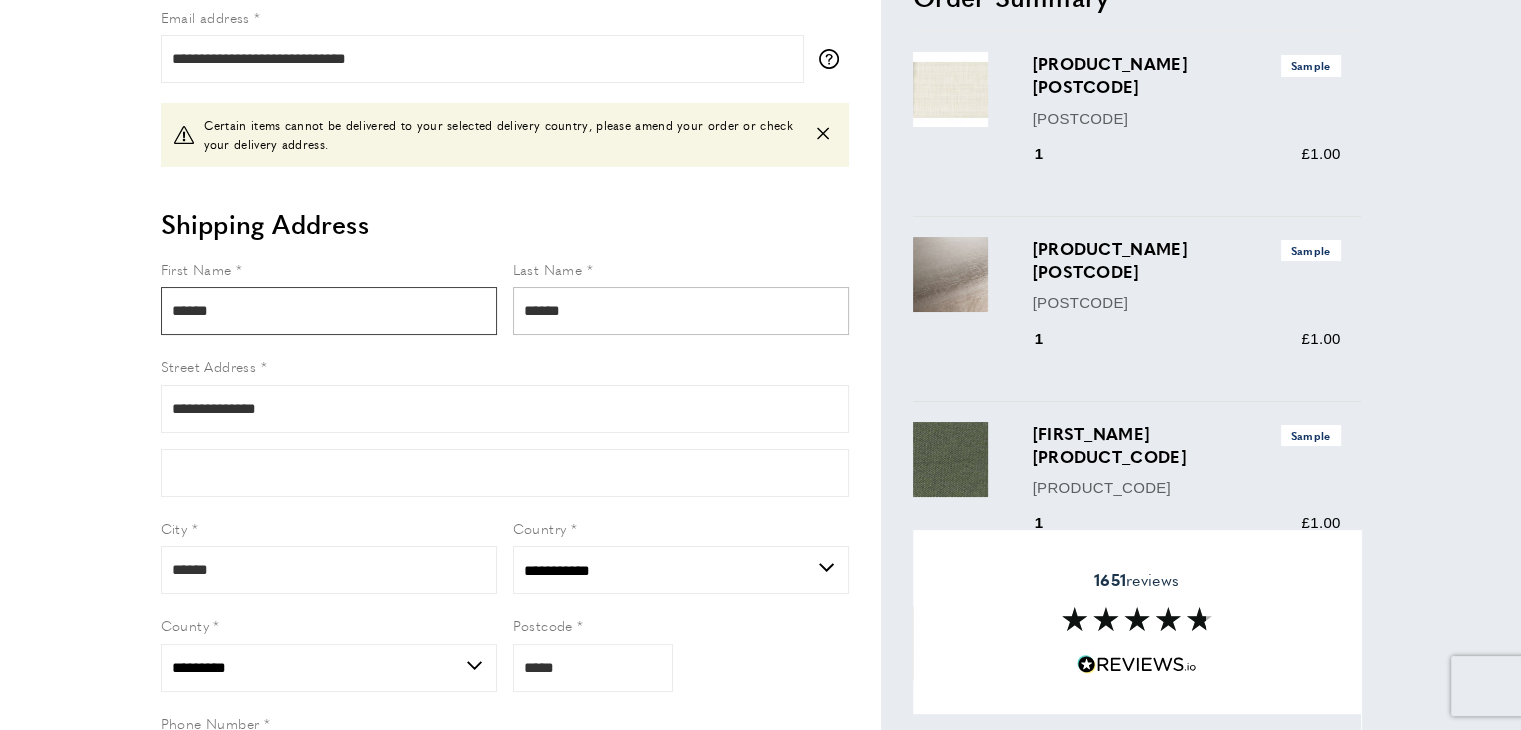 type on "******" 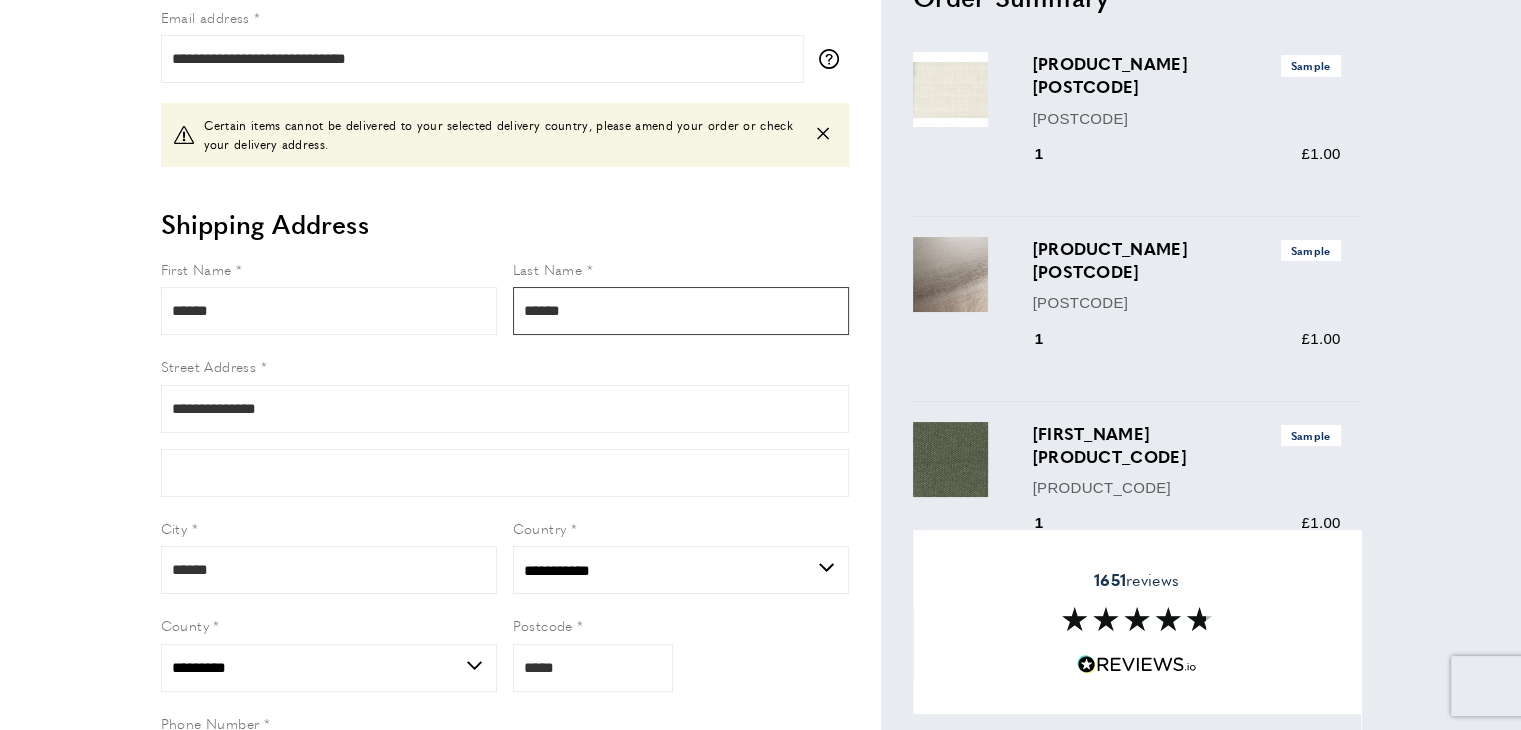 click on "******" at bounding box center [681, 311] 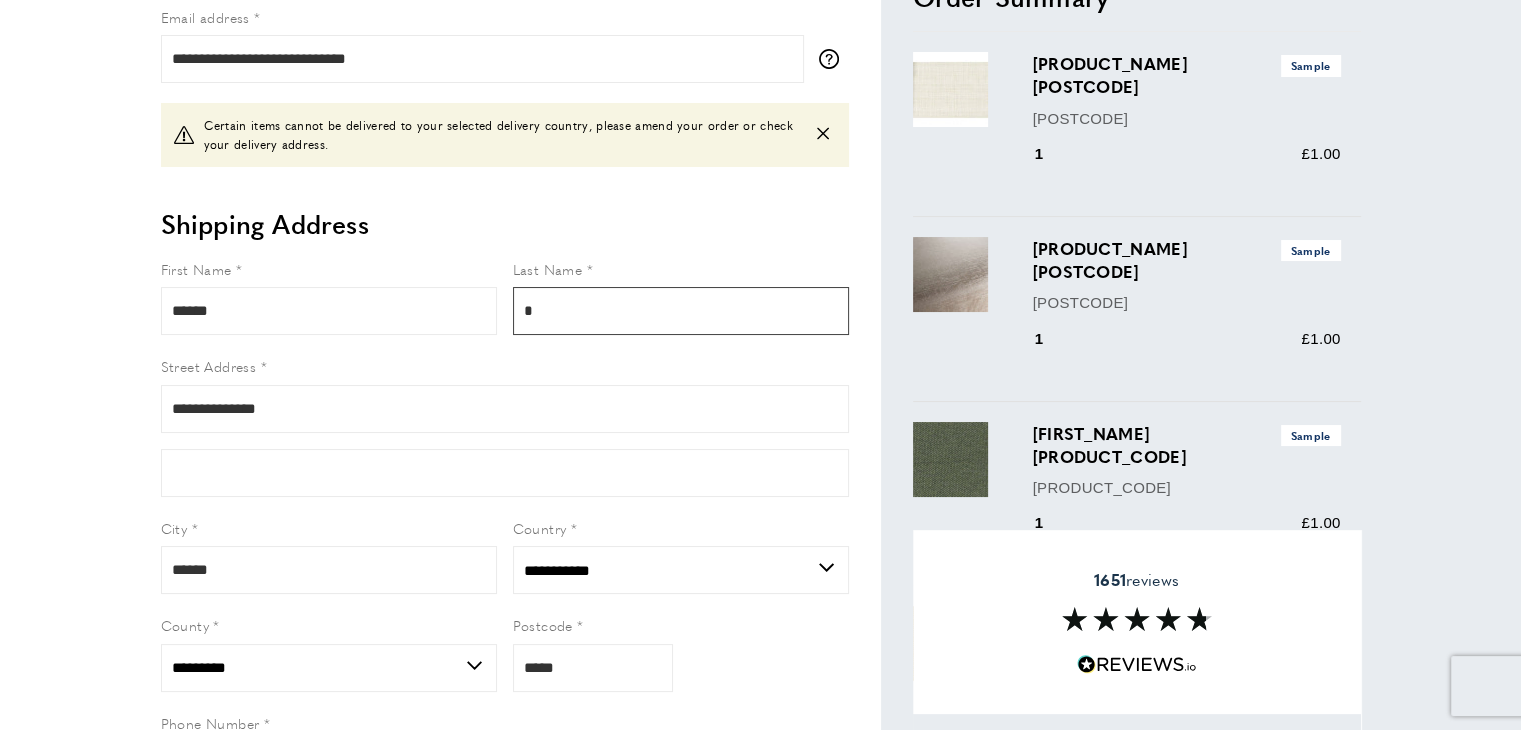click on "*" at bounding box center [681, 311] 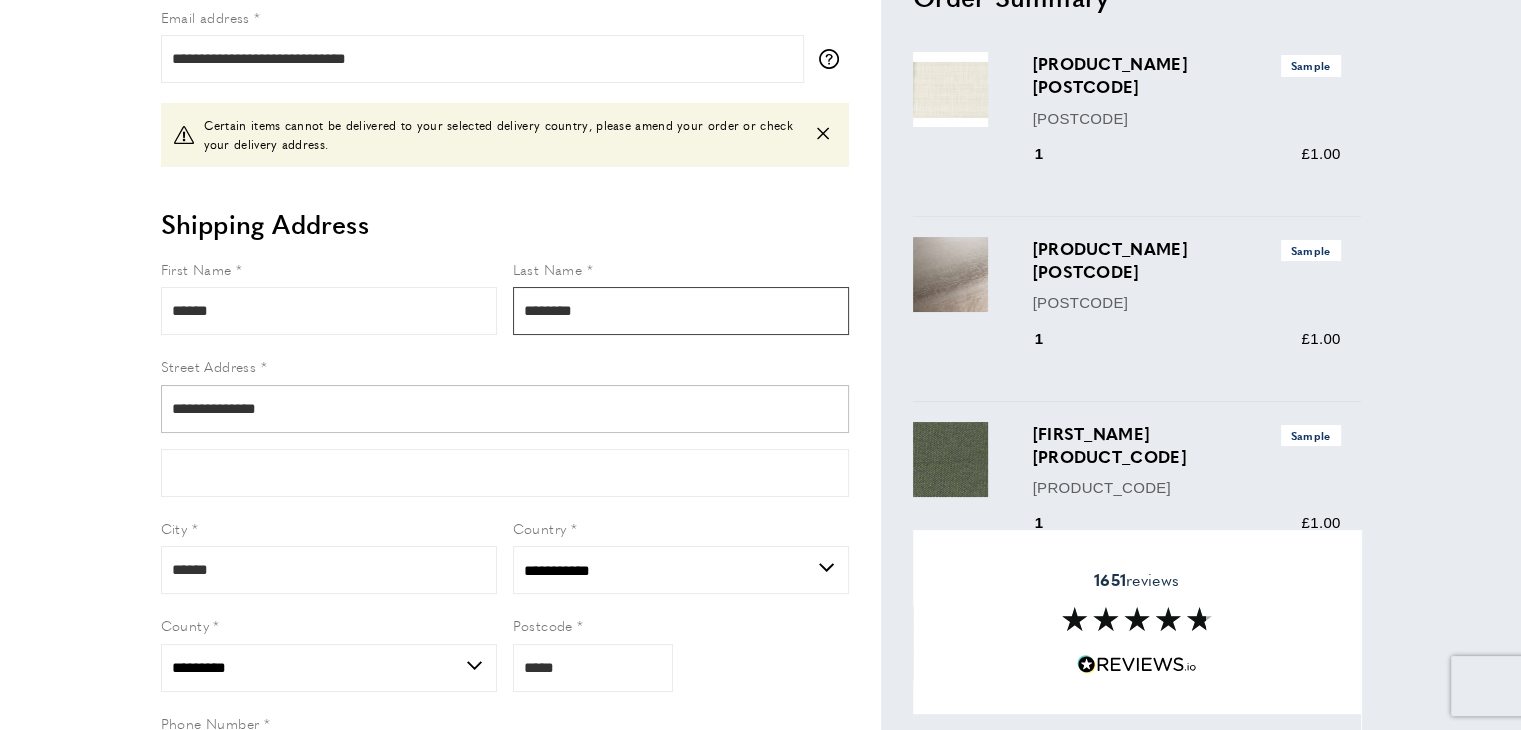 type on "********" 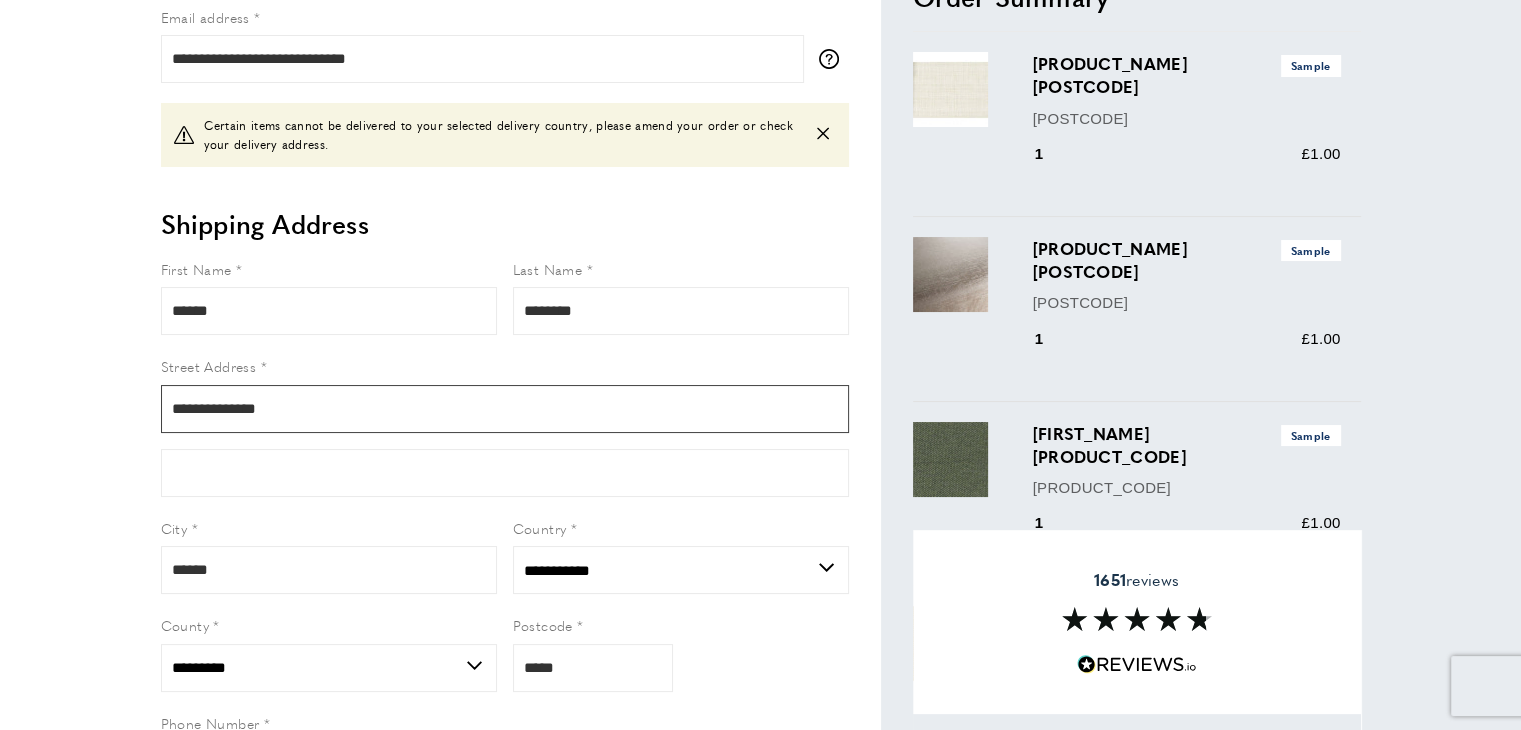 click on "**********" at bounding box center (505, 409) 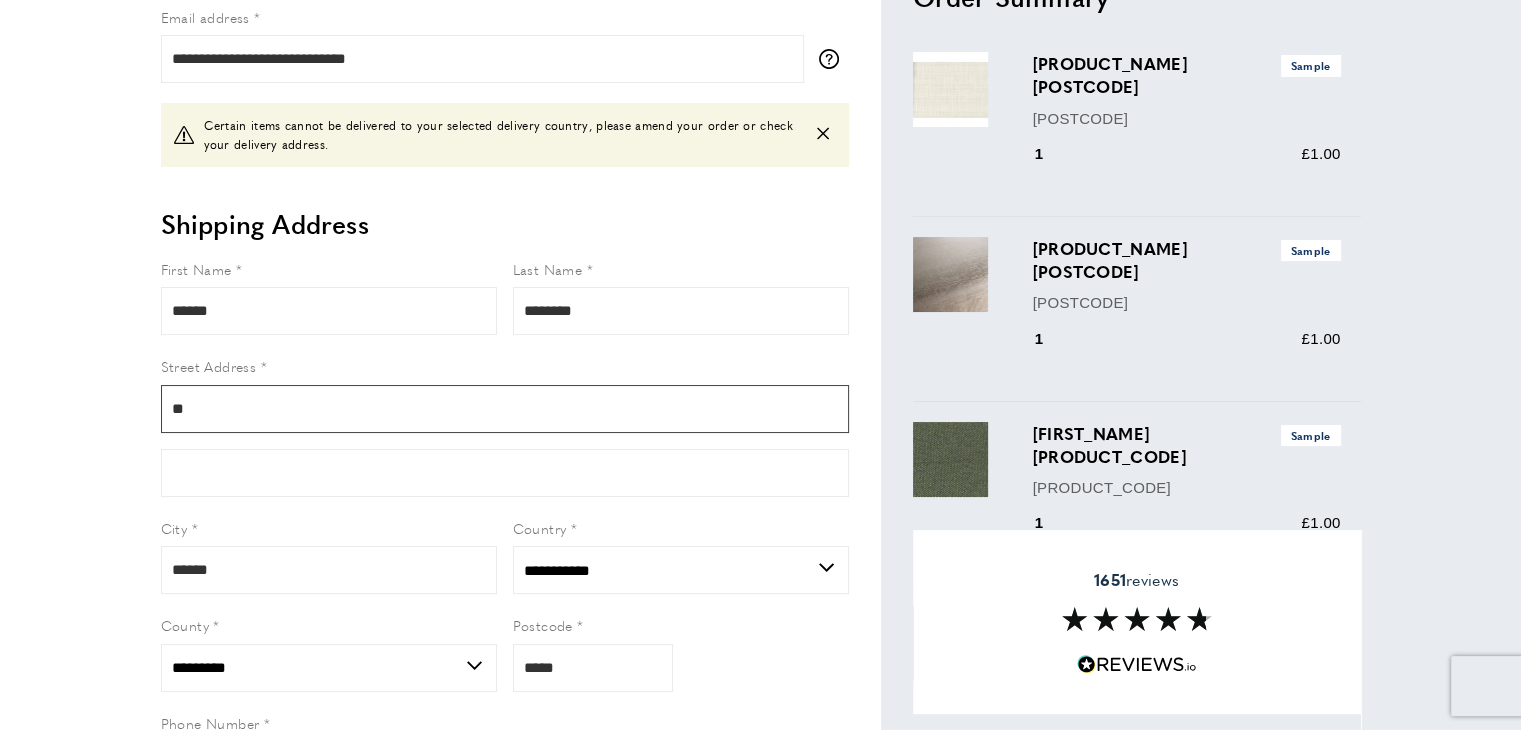 type on "*" 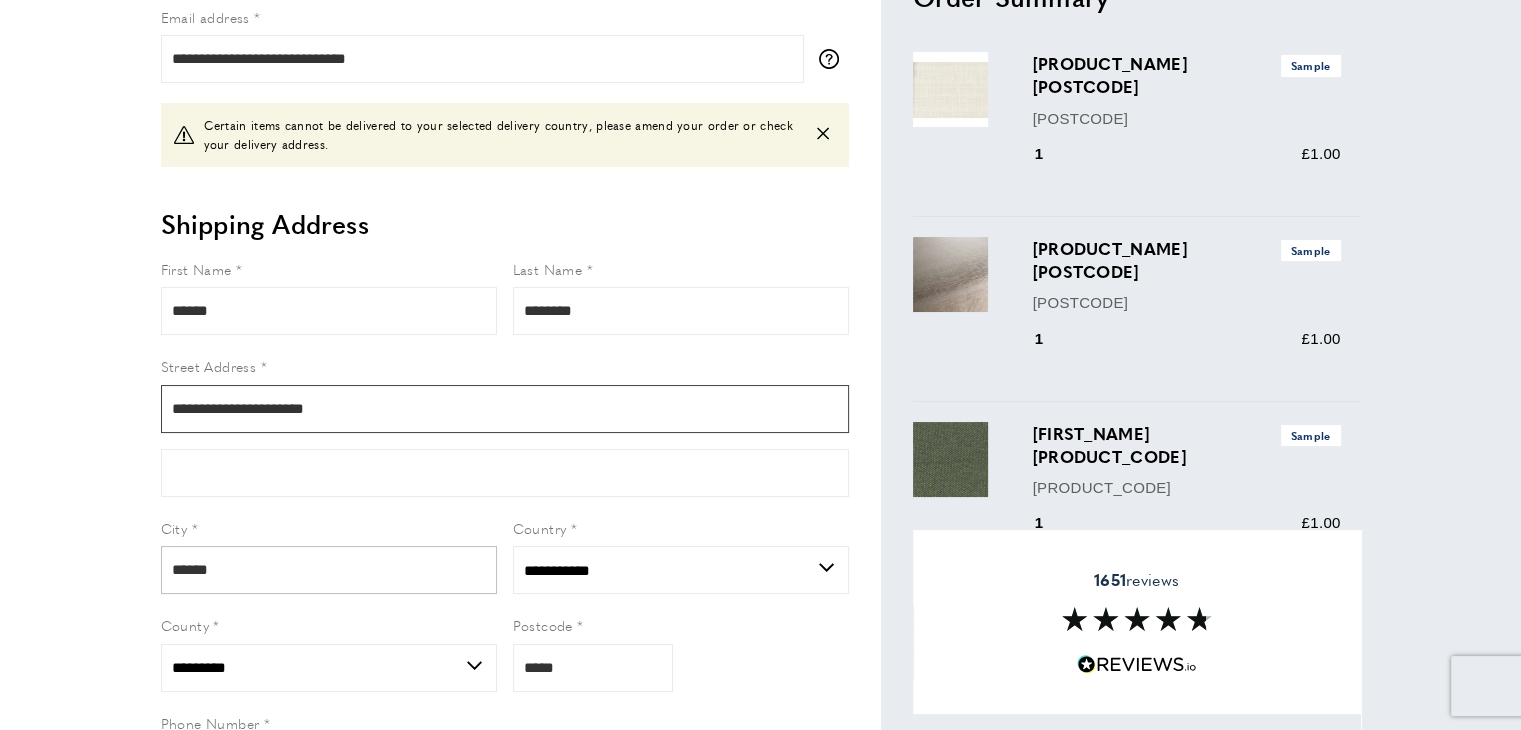 type on "**********" 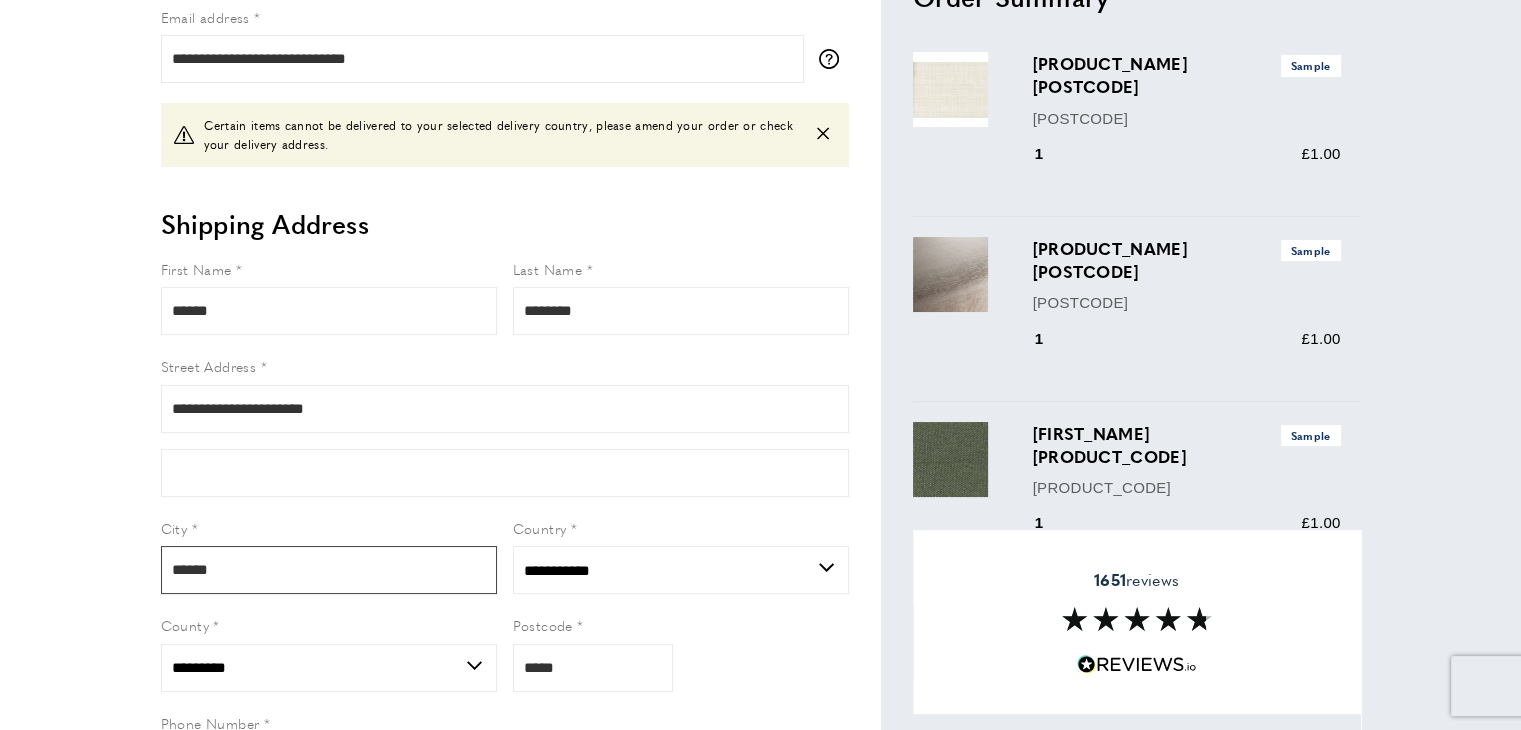 click on "******" at bounding box center (329, 570) 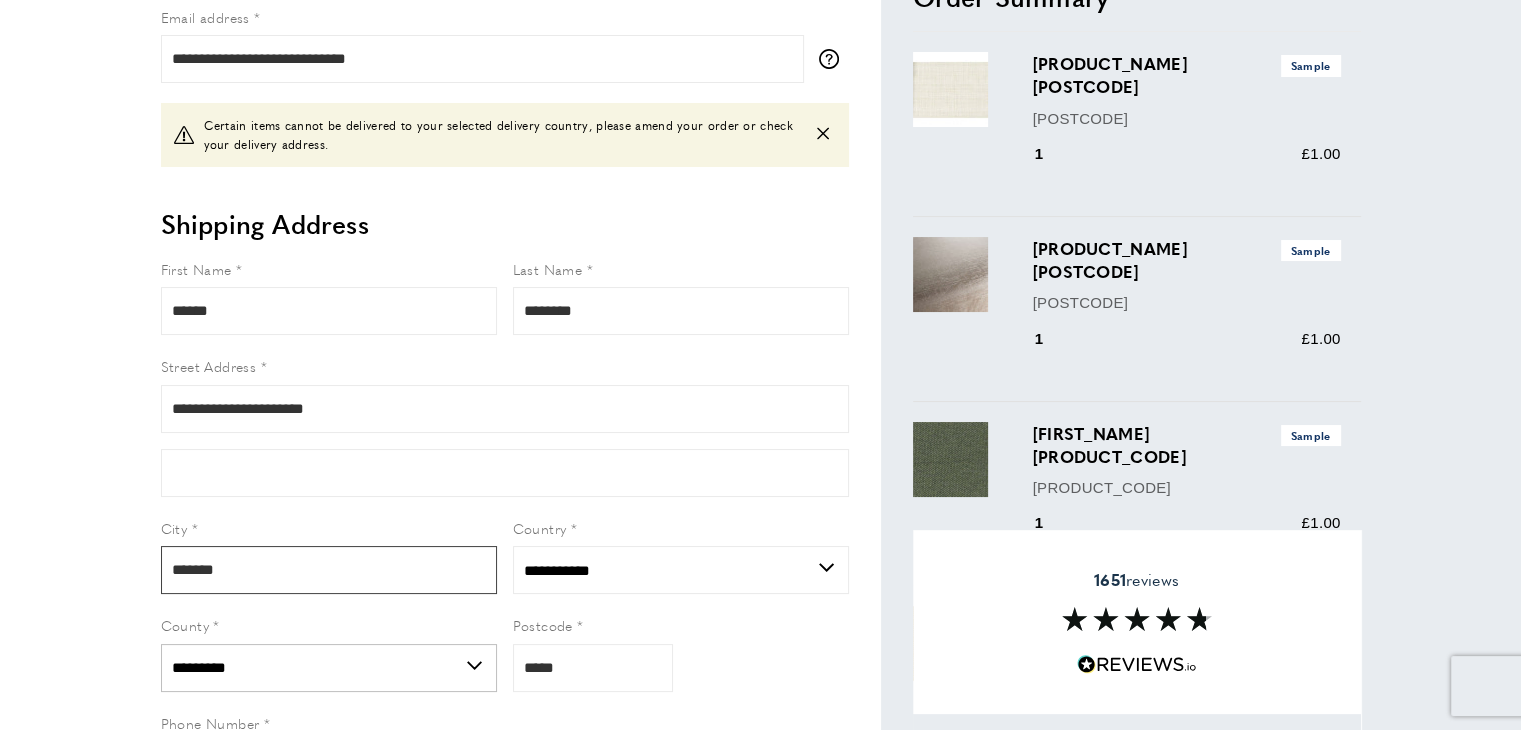 type on "*******" 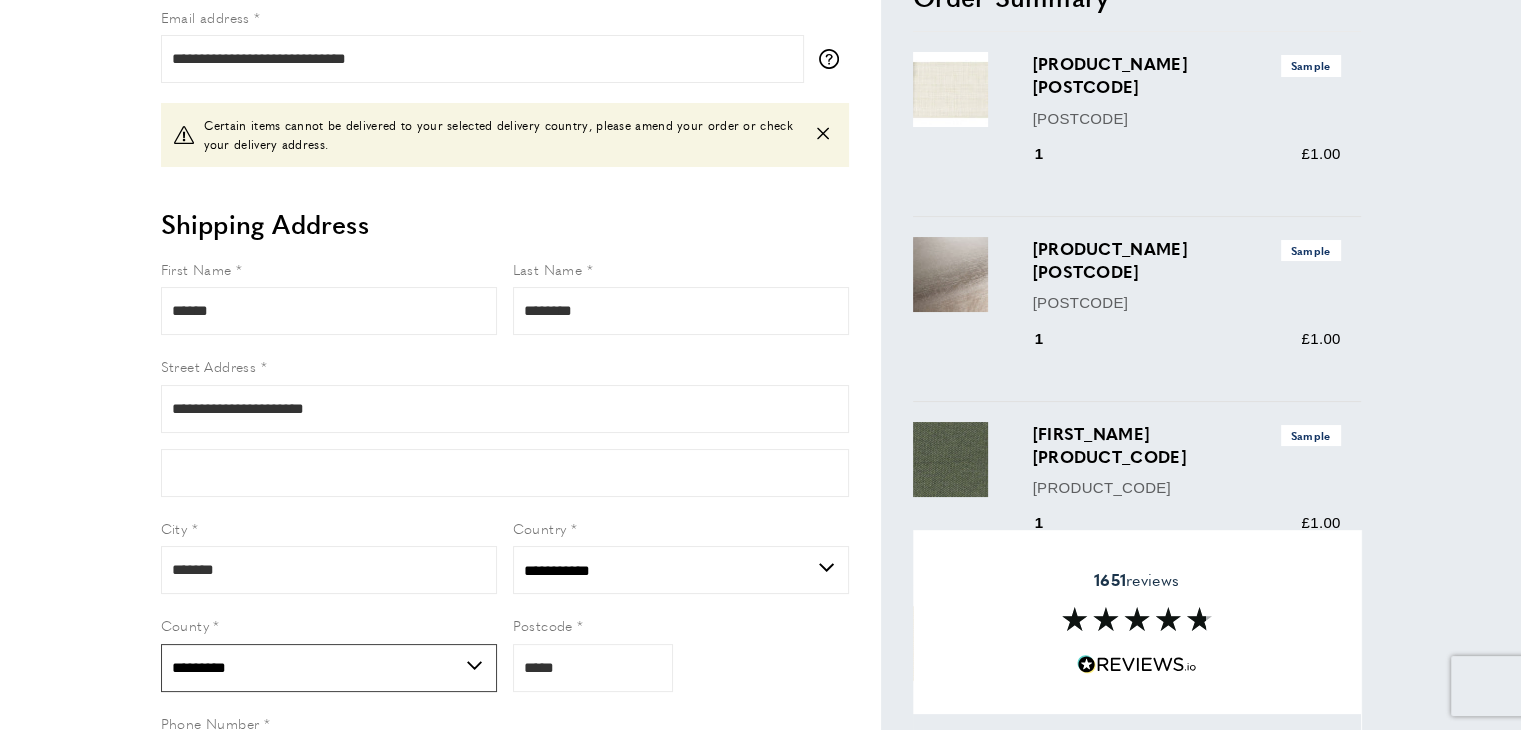 click on "**********" at bounding box center [329, 668] 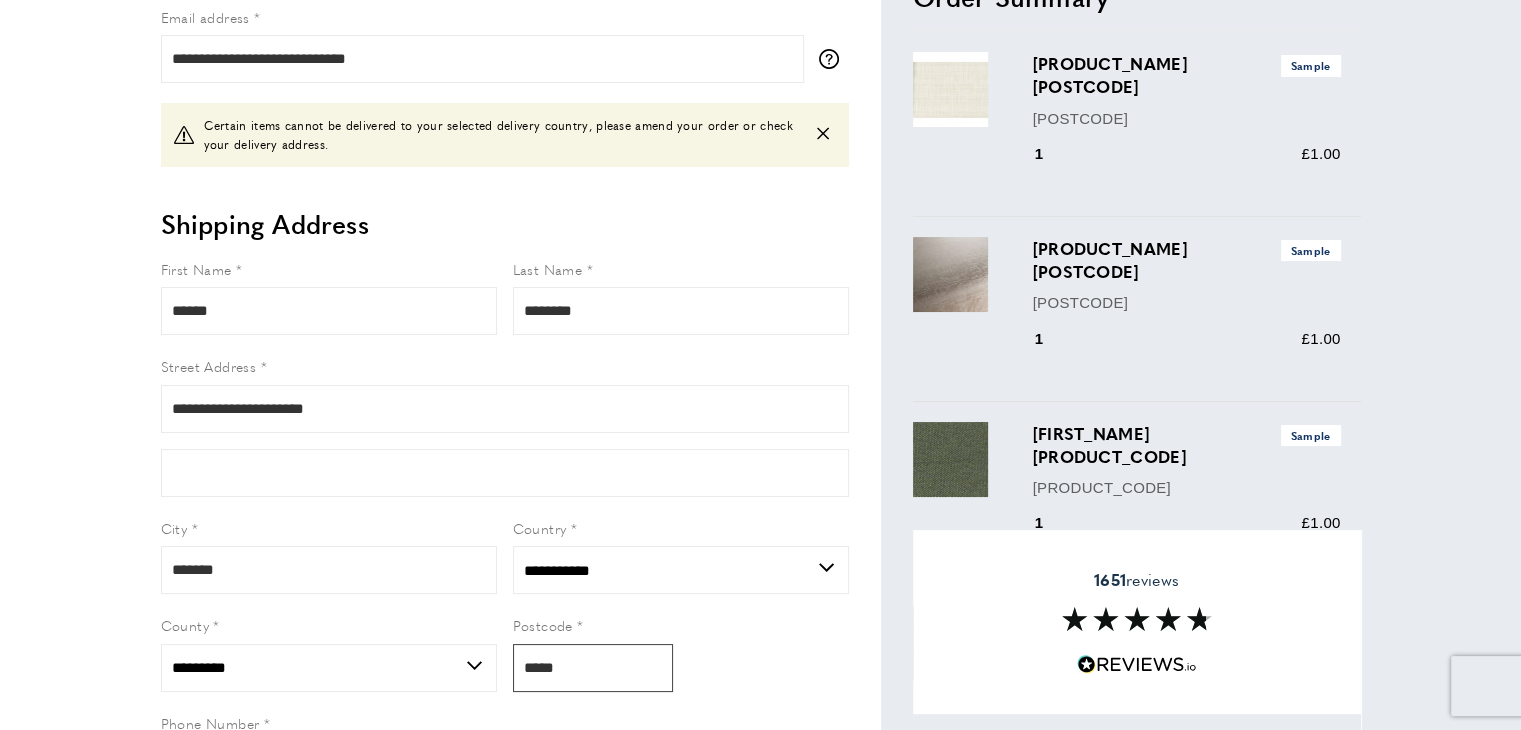 click on "*****" at bounding box center [593, 668] 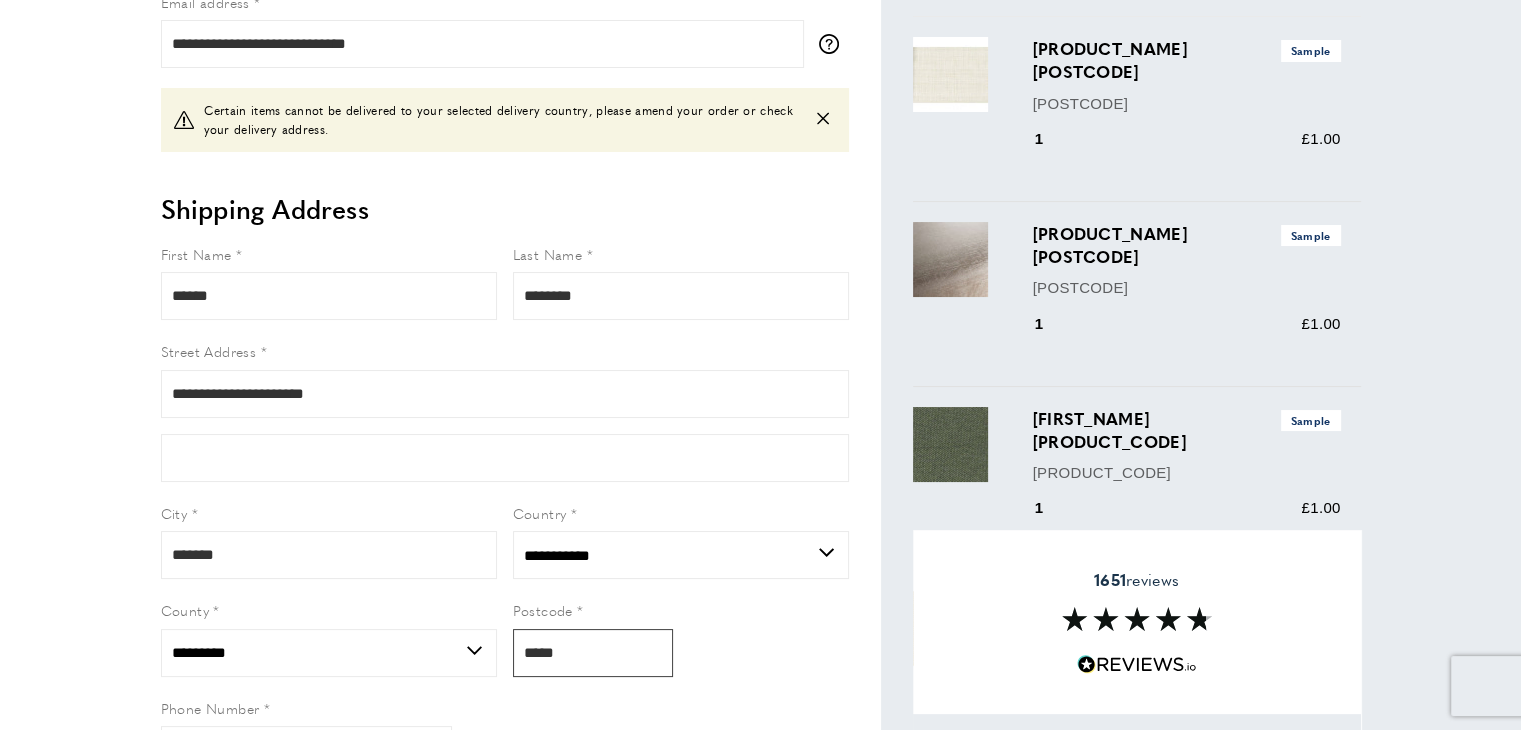 scroll, scrollTop: 100, scrollLeft: 0, axis: vertical 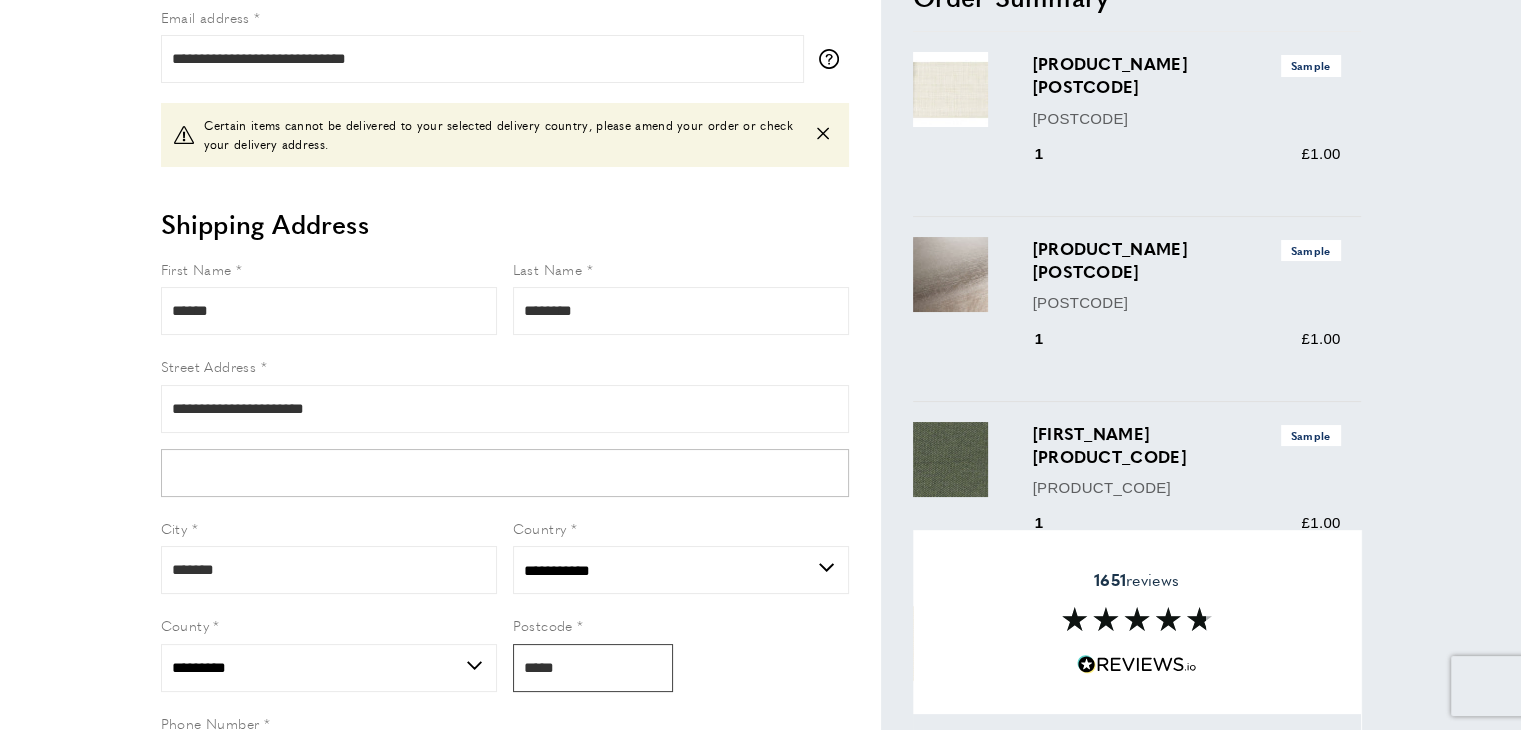 type on "*****" 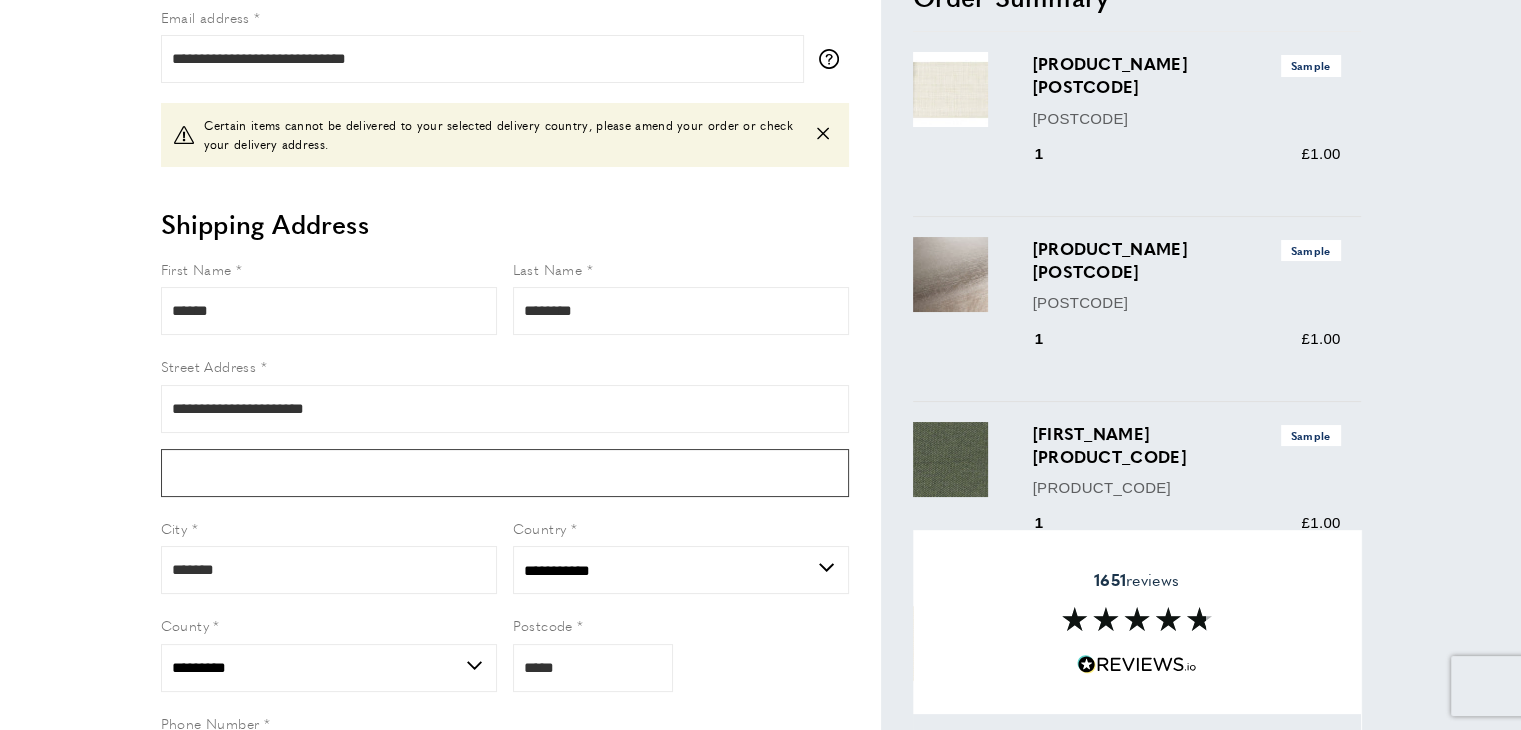 click on "Form field" at bounding box center (505, 473) 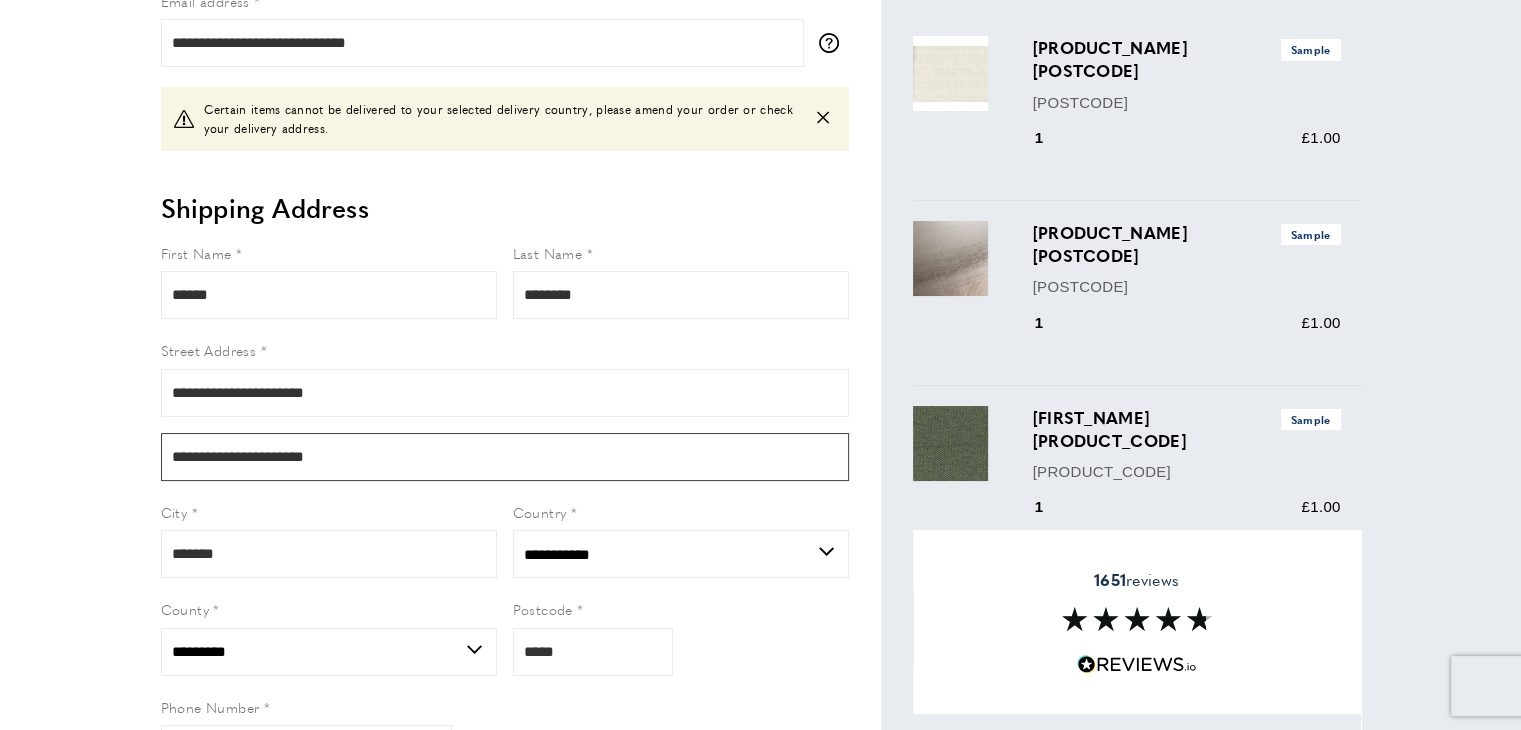 scroll, scrollTop: 0, scrollLeft: 0, axis: both 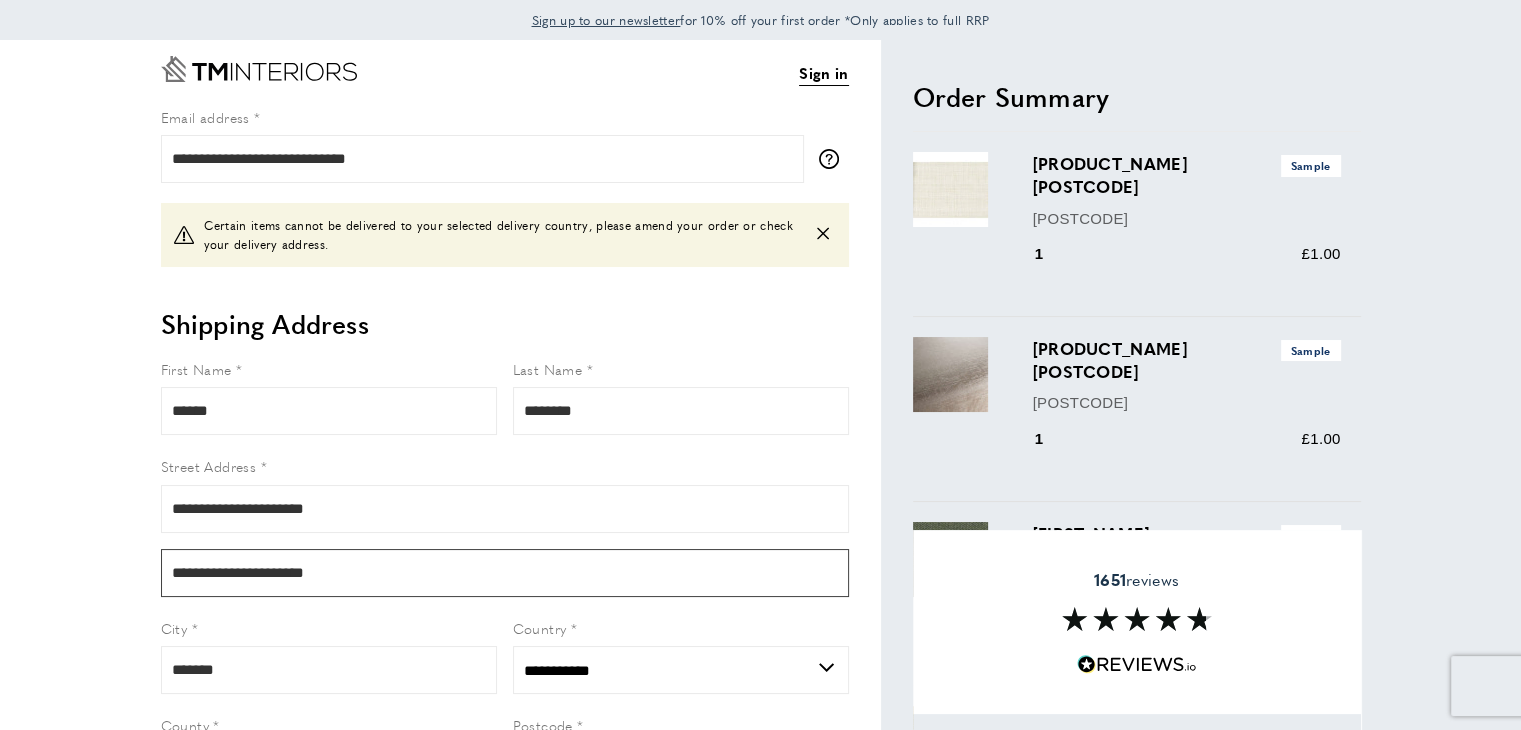 type on "**********" 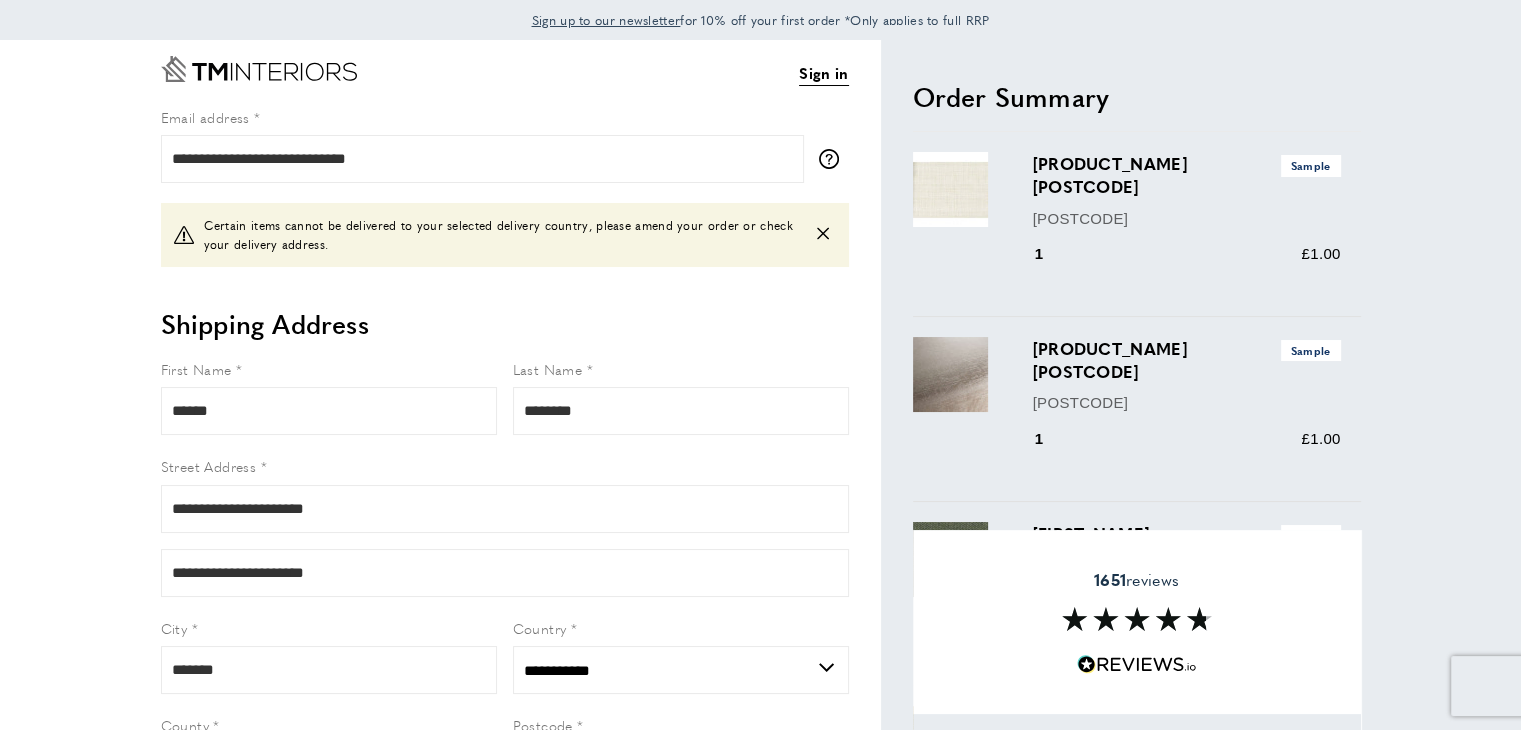click on "**********" at bounding box center [505, 144] 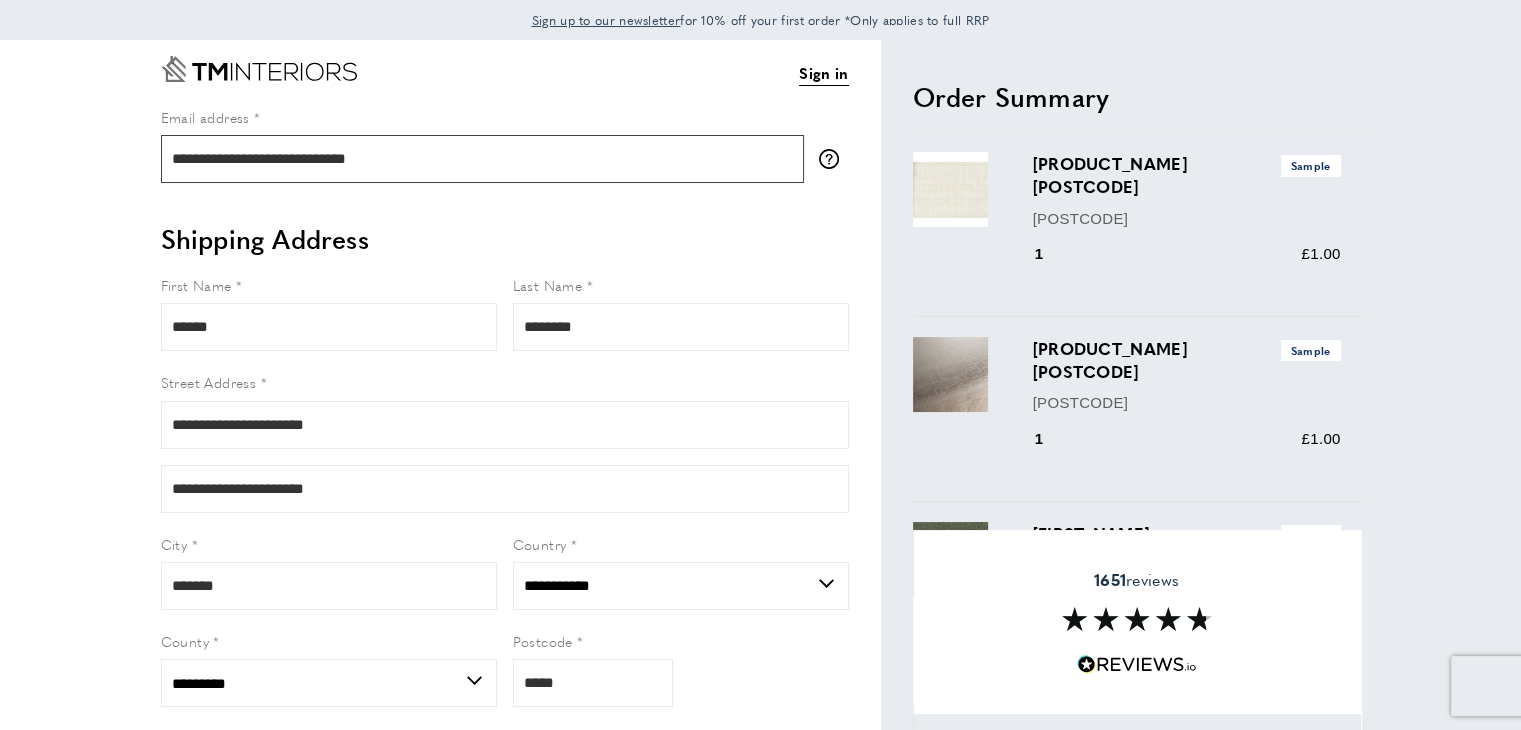 click on "**********" at bounding box center (482, 159) 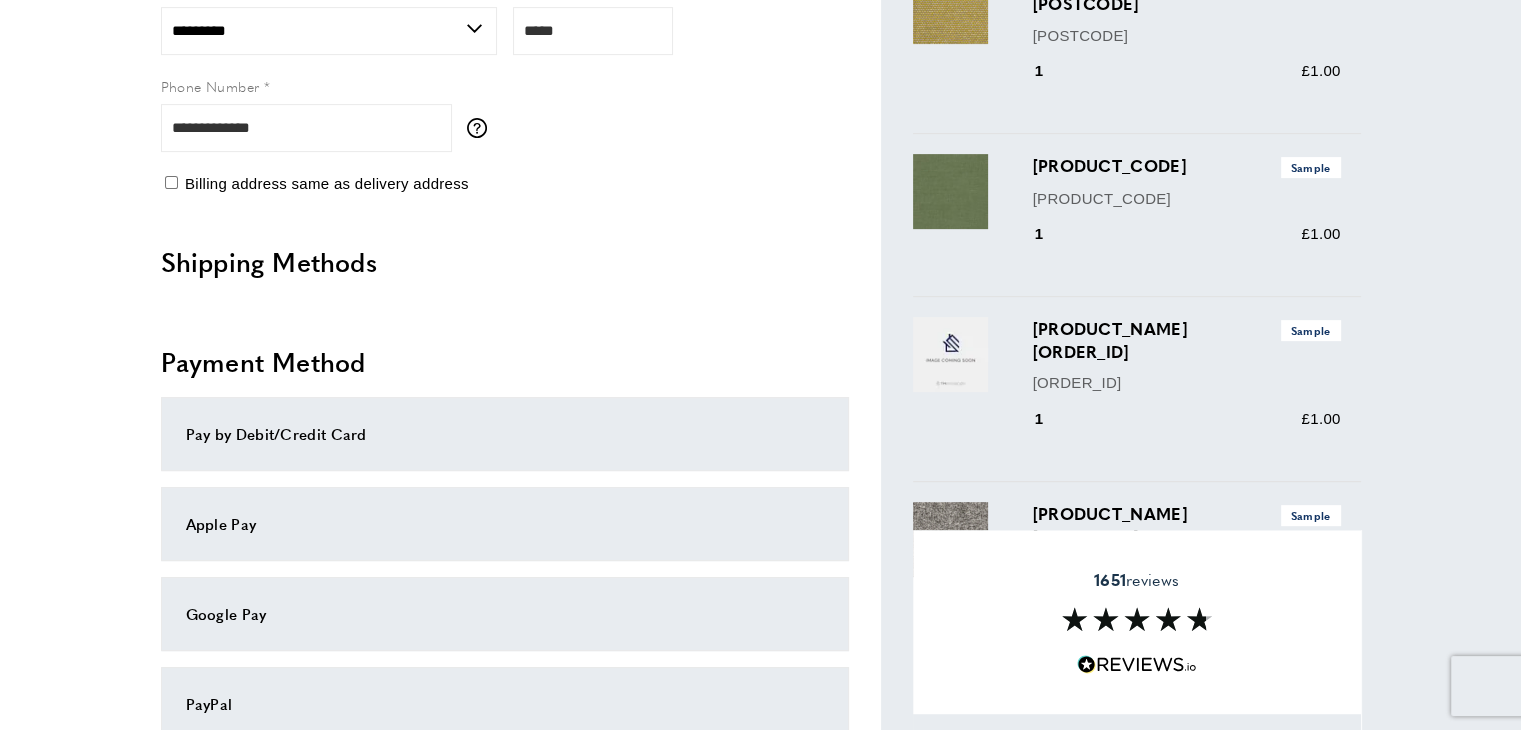 scroll, scrollTop: 1100, scrollLeft: 0, axis: vertical 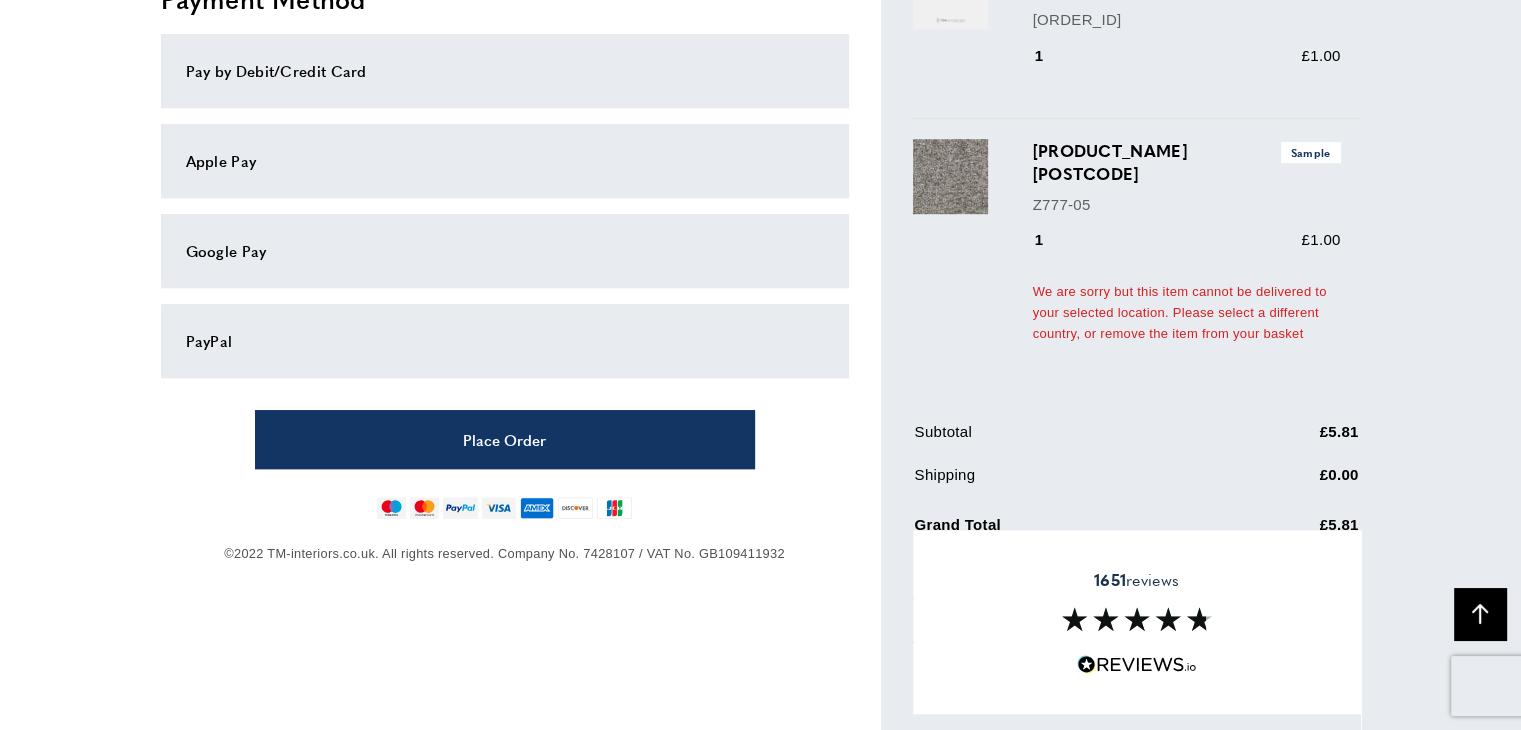 type on "**********" 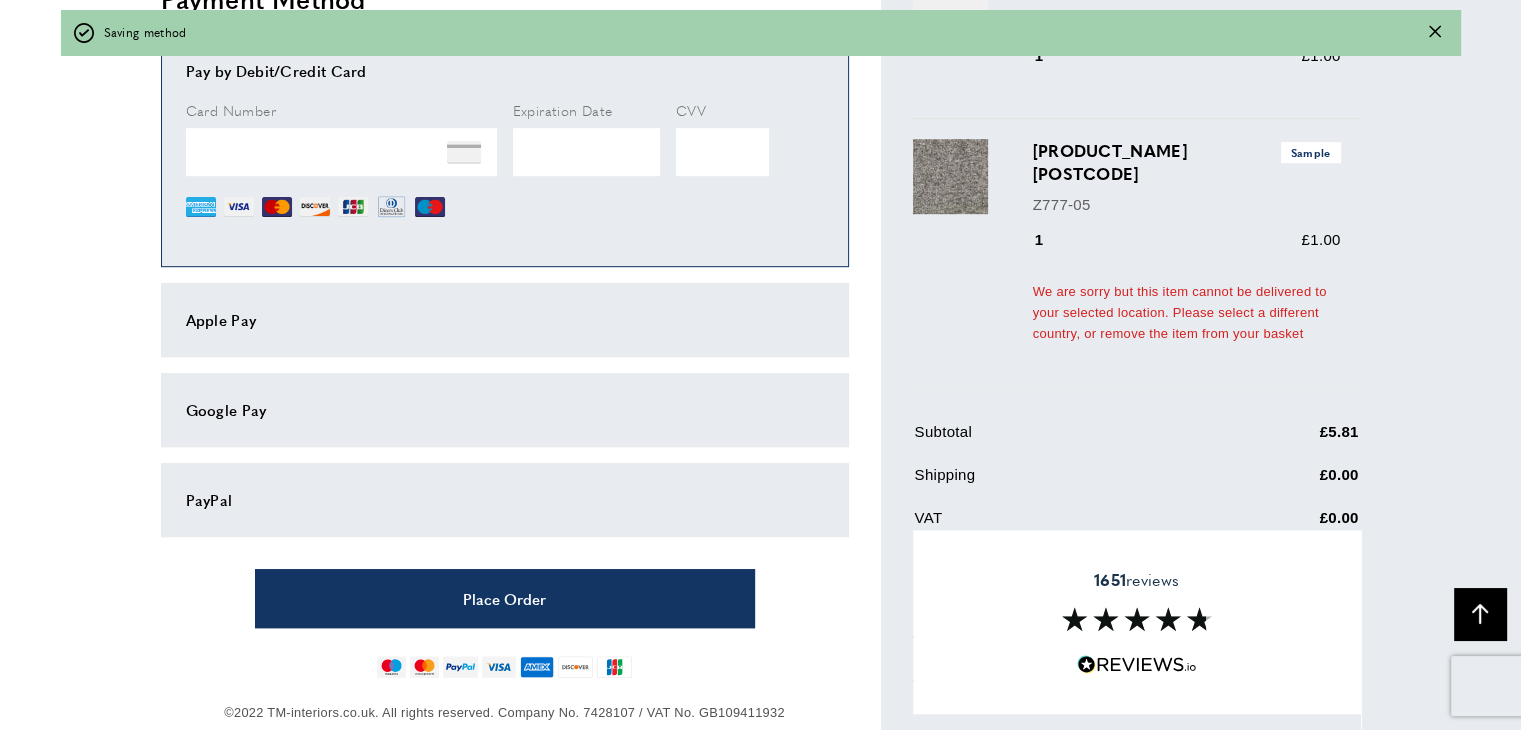 click on "We are sorry but this item cannot be delivered to your selected location. Please select a different country, or remove the item from your basket" at bounding box center (1187, 313) 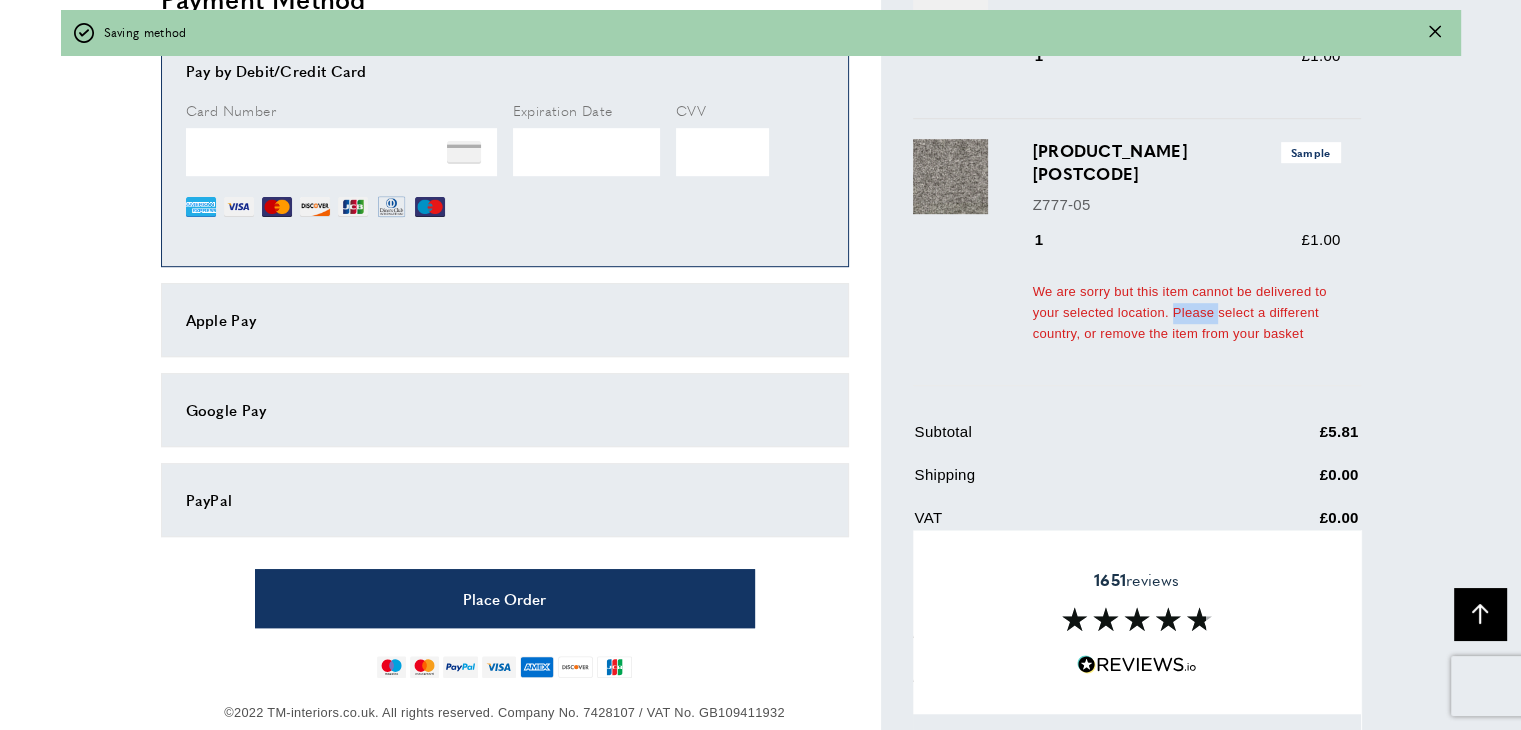 click on "We are sorry but this item cannot be delivered to your selected location. Please select a different country, or remove the item from your basket" at bounding box center (1187, 313) 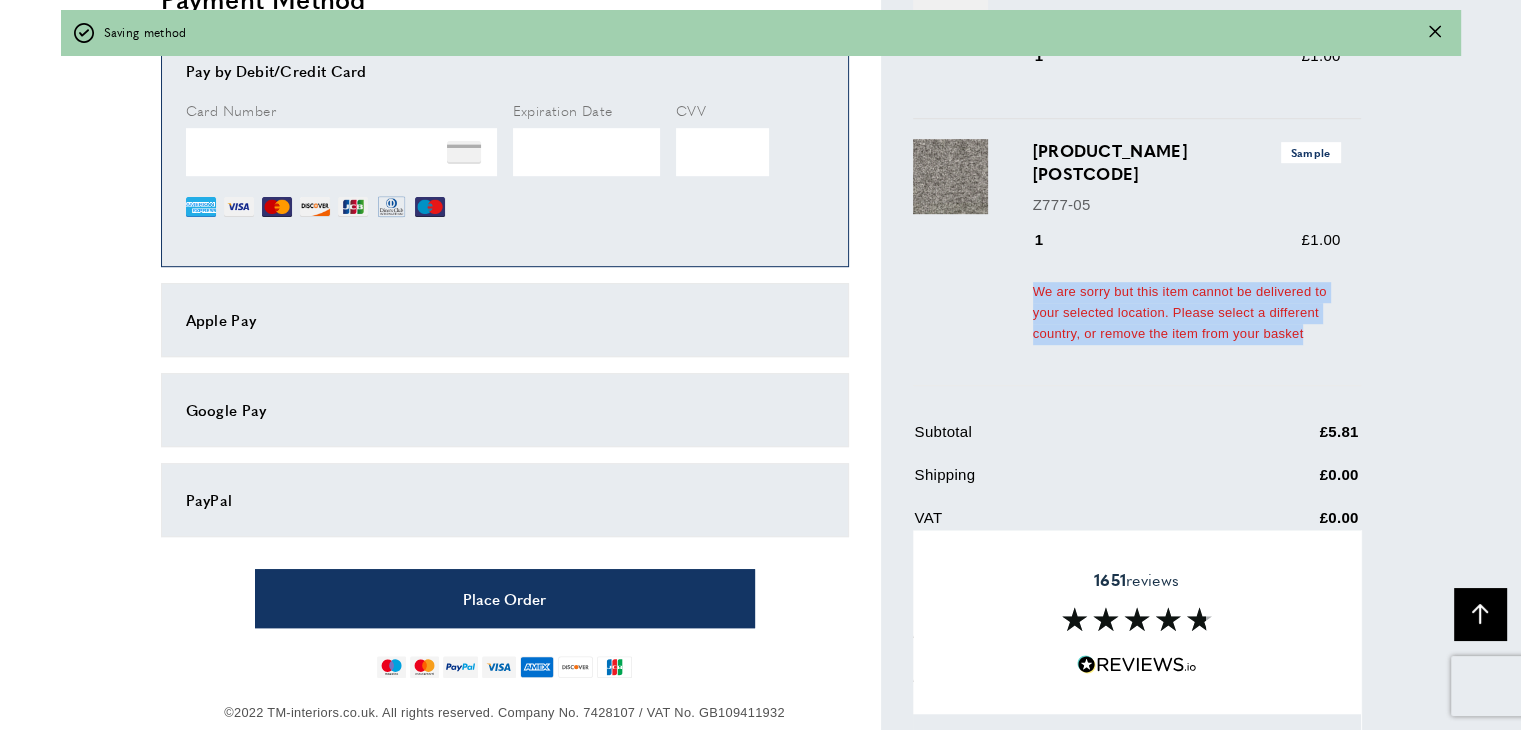 click on "We are sorry but this item cannot be delivered to your selected location. Please select a different country, or remove the item from your basket" at bounding box center (1187, 313) 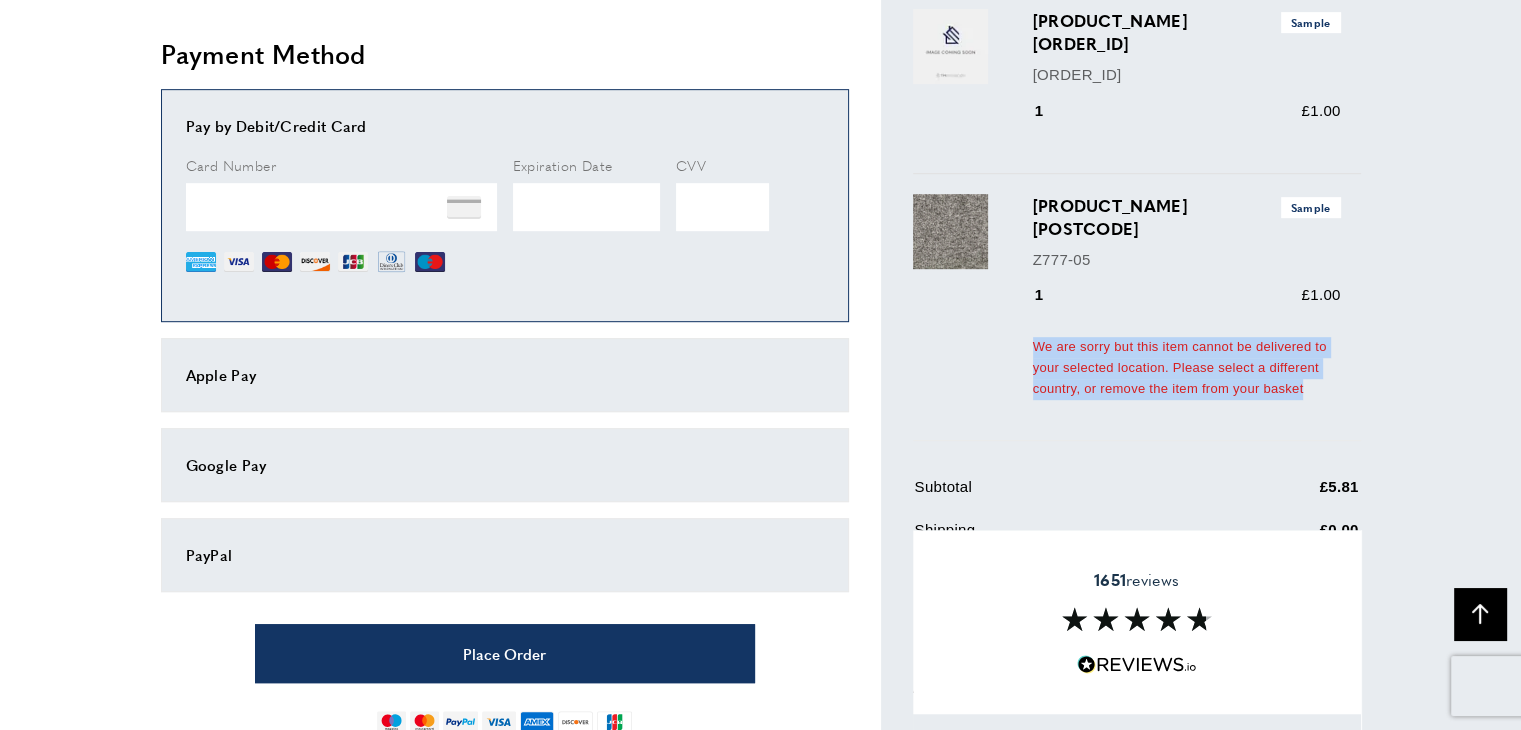 scroll, scrollTop: 1000, scrollLeft: 0, axis: vertical 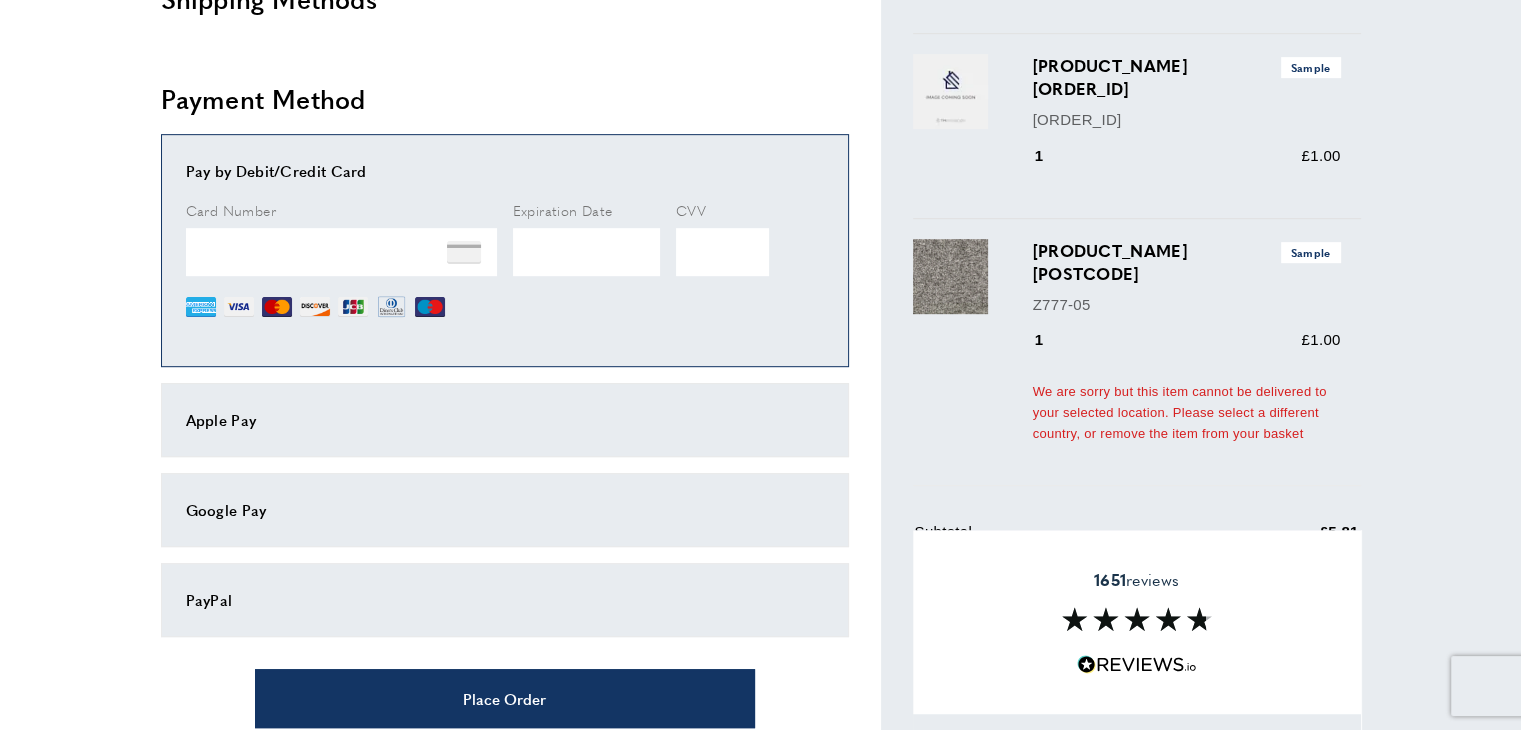 click on "PayPal" at bounding box center [505, 600] 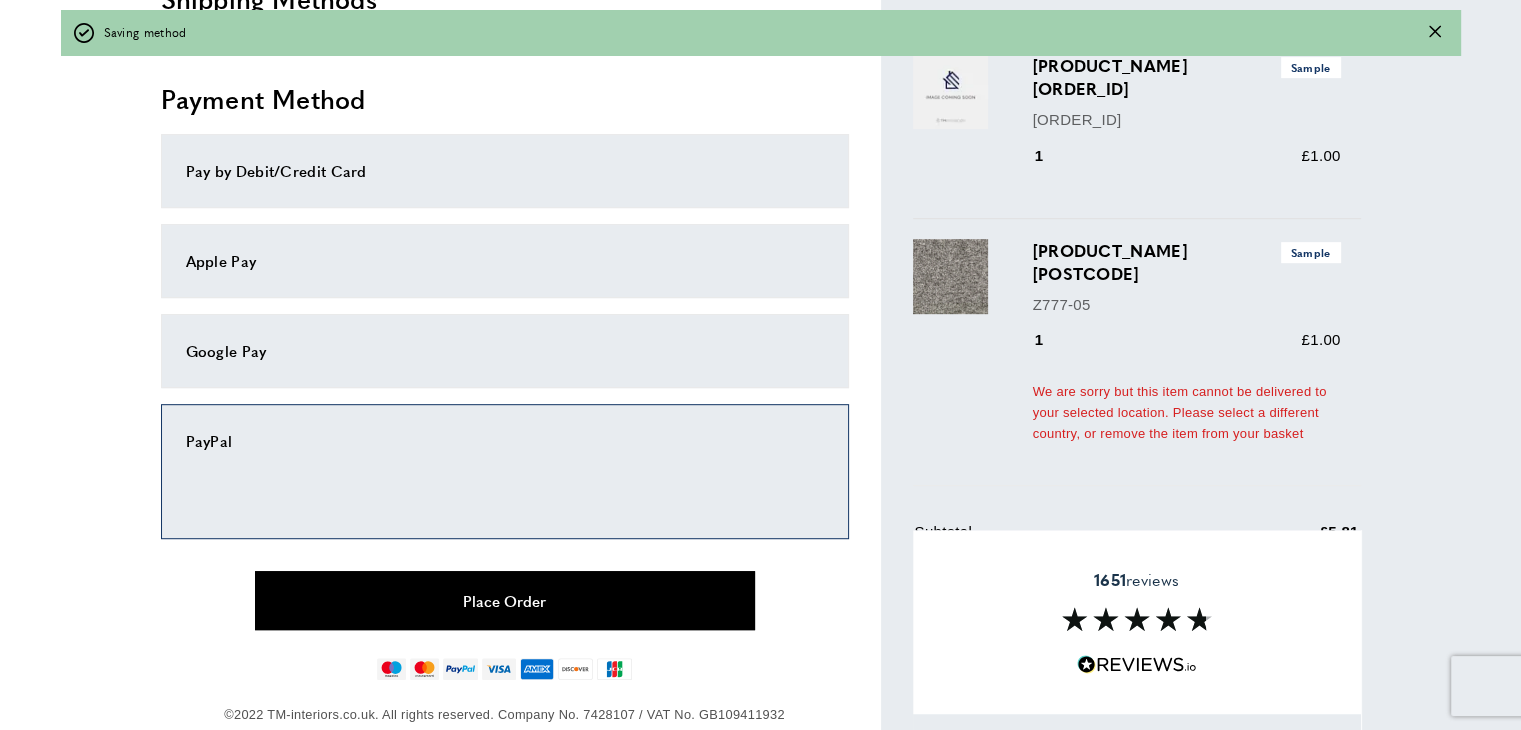 click on "PayPal" at bounding box center (505, 471) 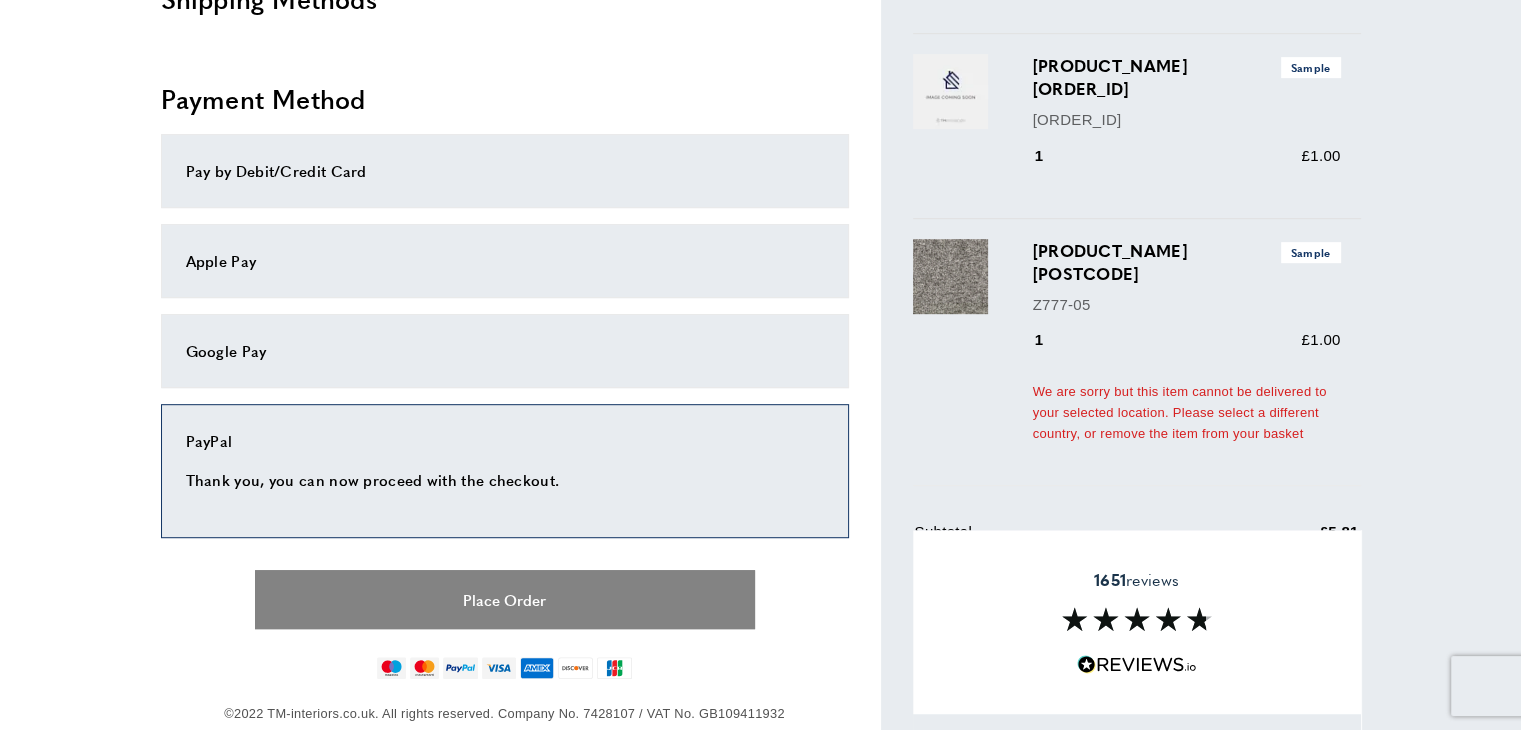 click on "Place Order" at bounding box center [505, 599] 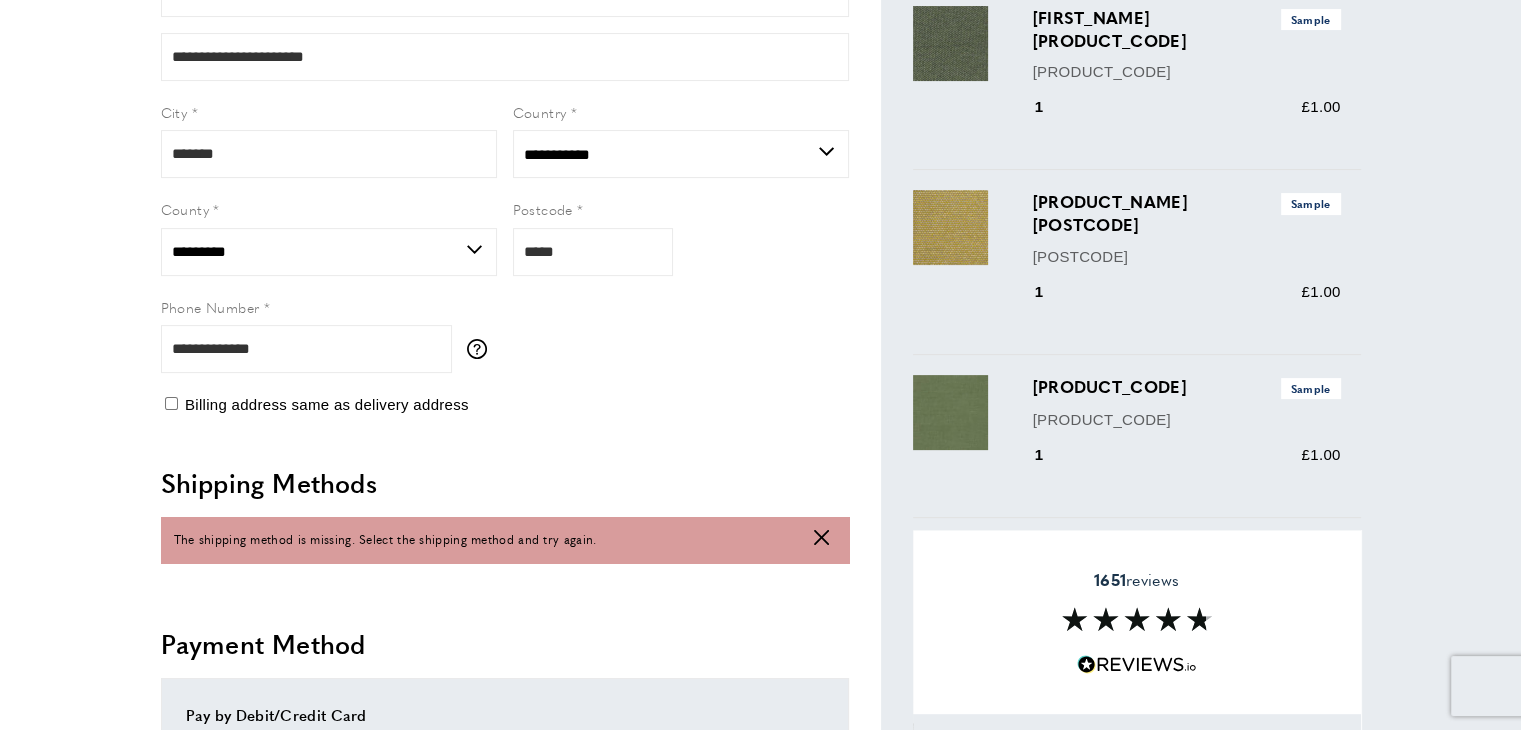 scroll, scrollTop: 400, scrollLeft: 0, axis: vertical 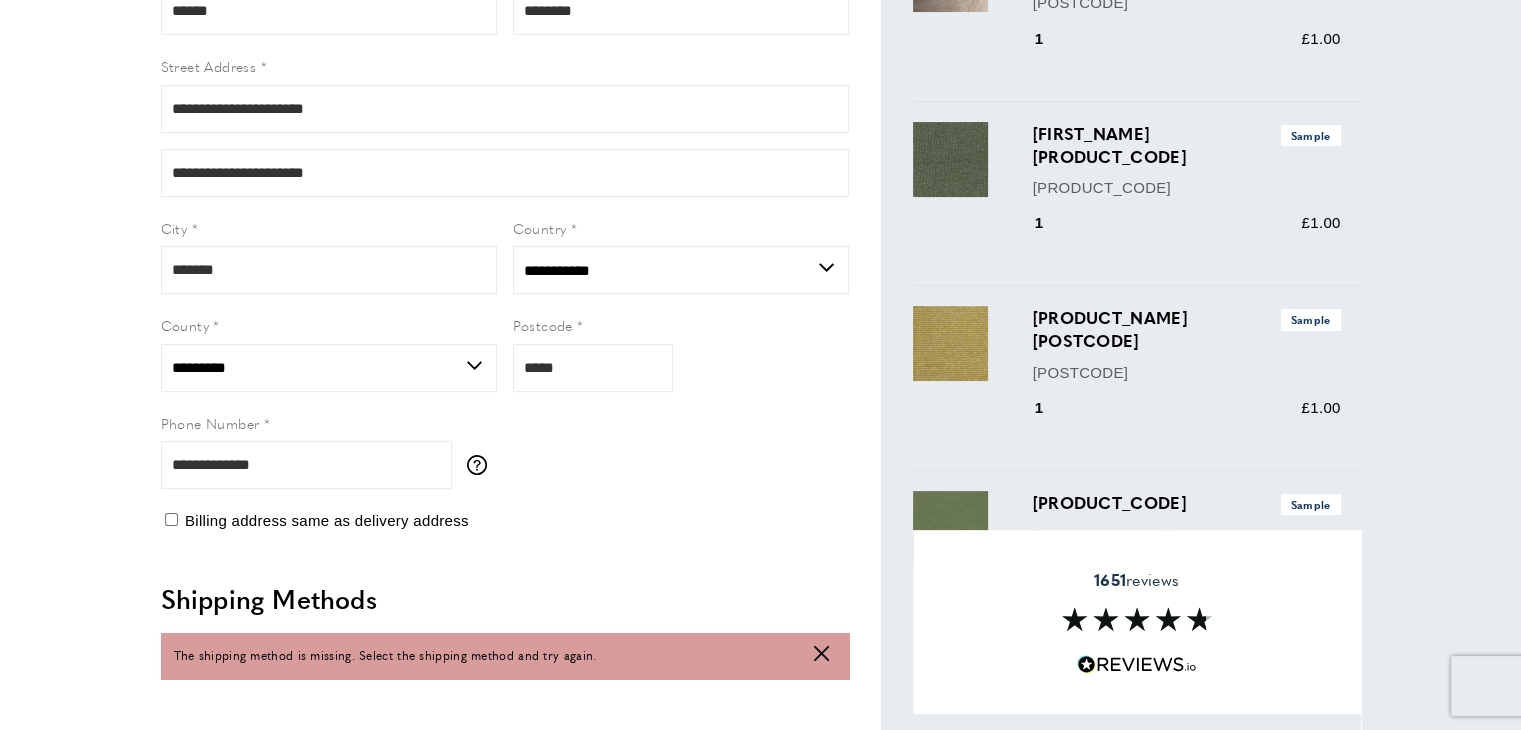 drag, startPoint x: 340, startPoint y: 585, endPoint x: 384, endPoint y: 593, distance: 44.72136 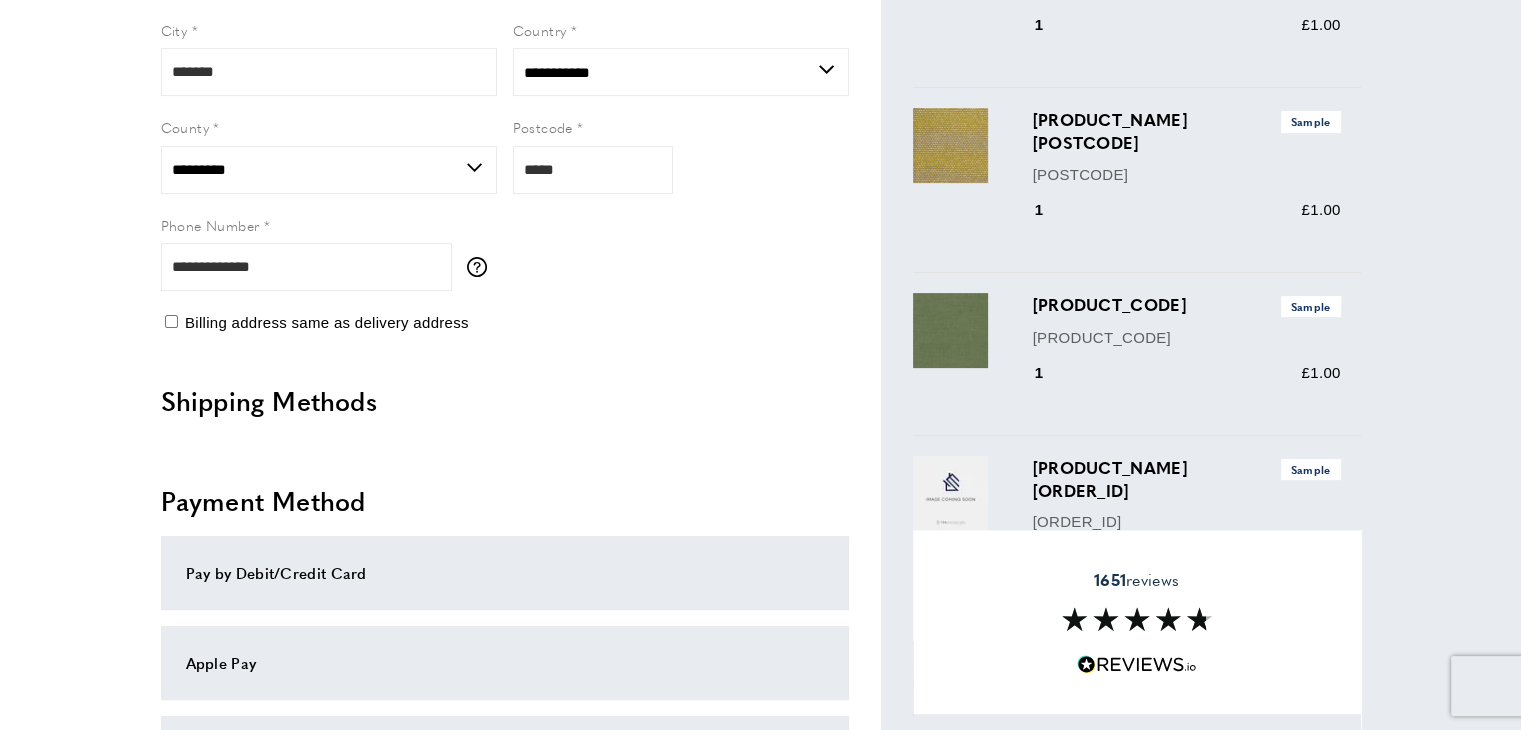 scroll, scrollTop: 600, scrollLeft: 0, axis: vertical 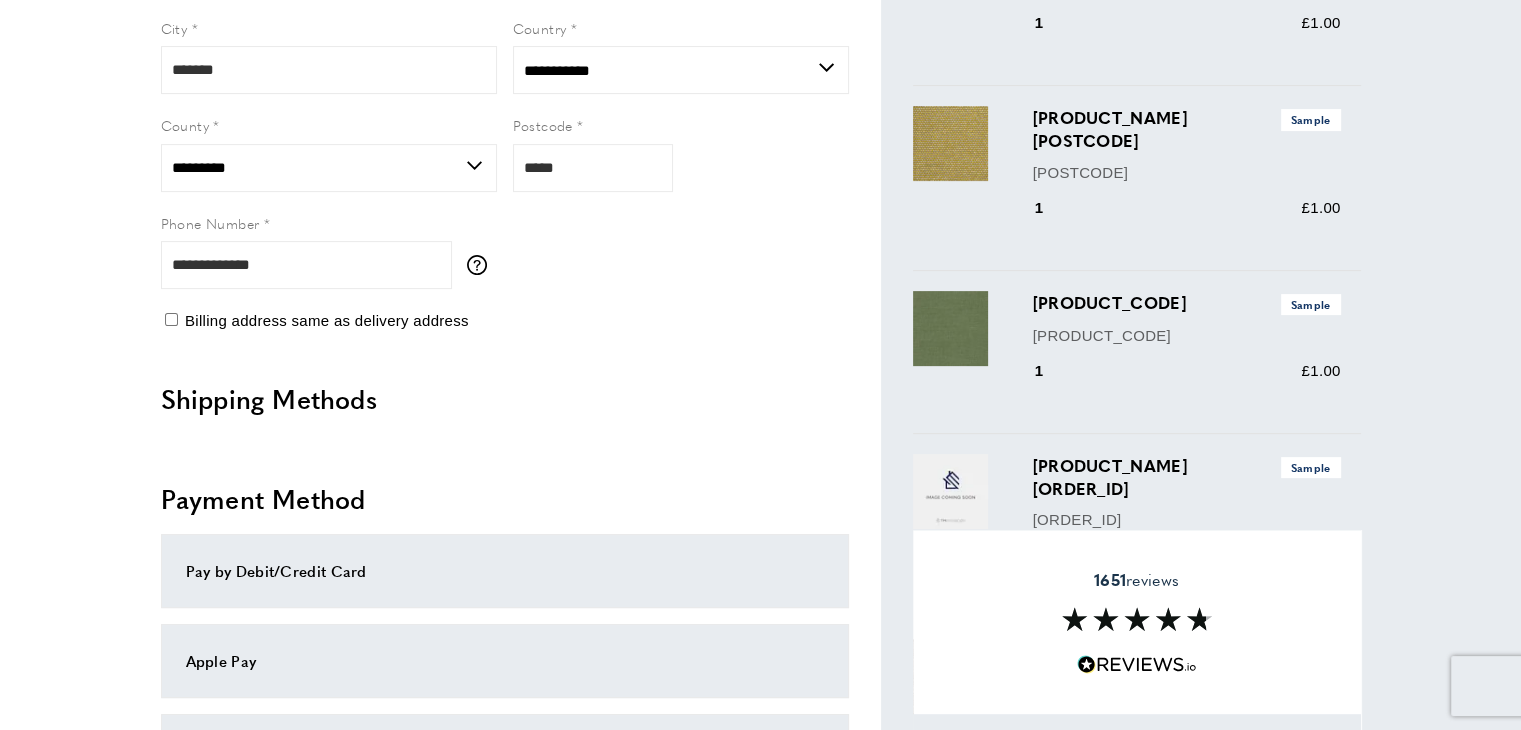 click on "Shipping Methods" at bounding box center [505, 399] 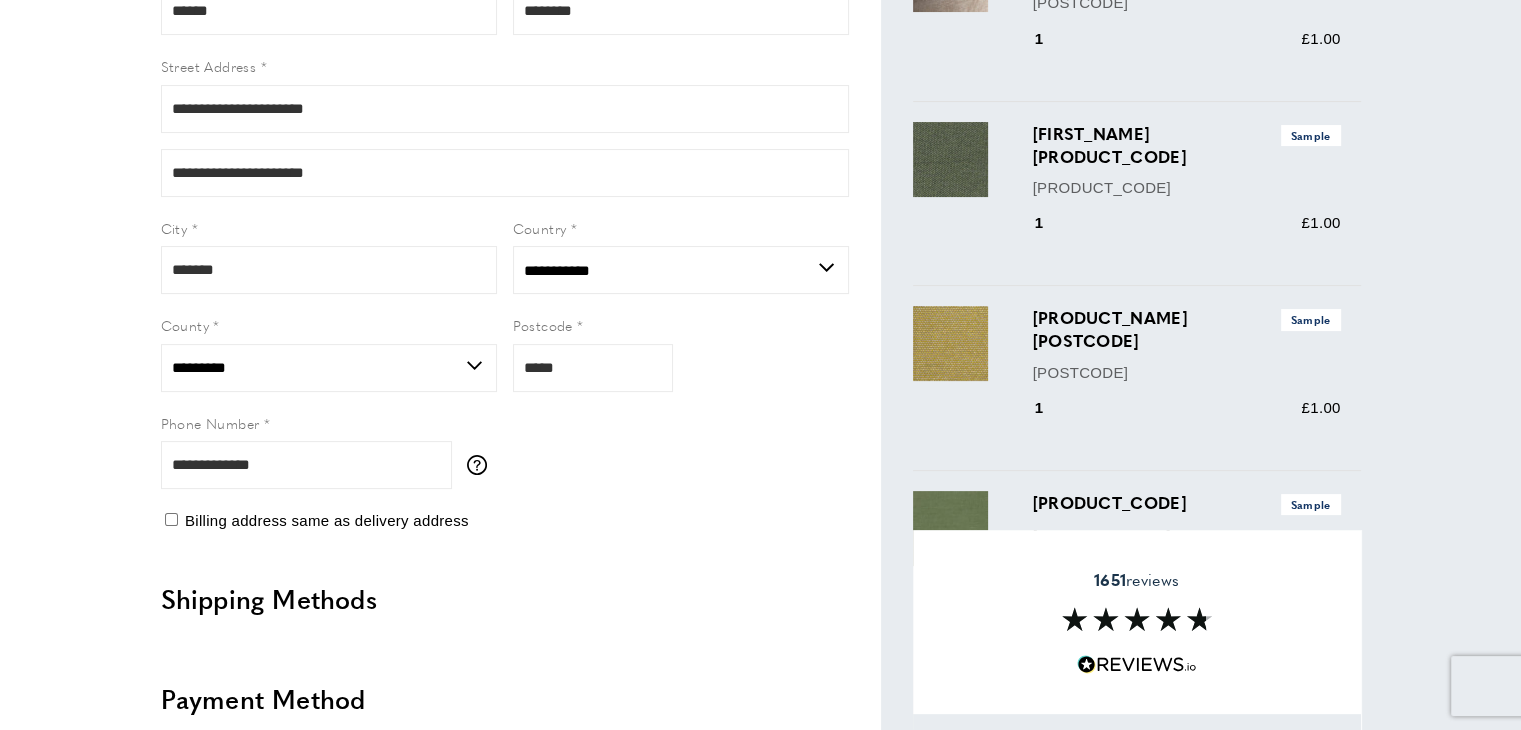 scroll, scrollTop: 0, scrollLeft: 0, axis: both 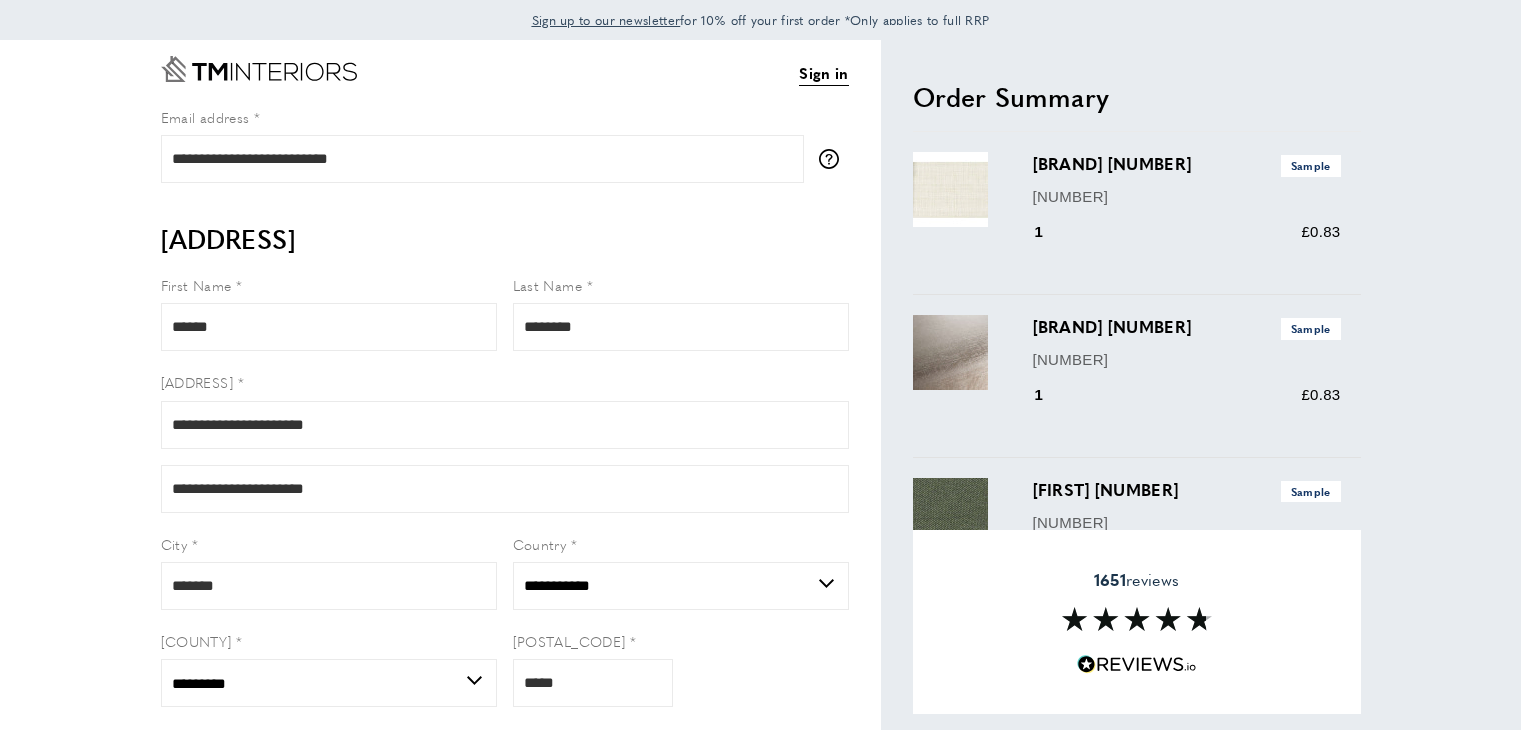 select on "**" 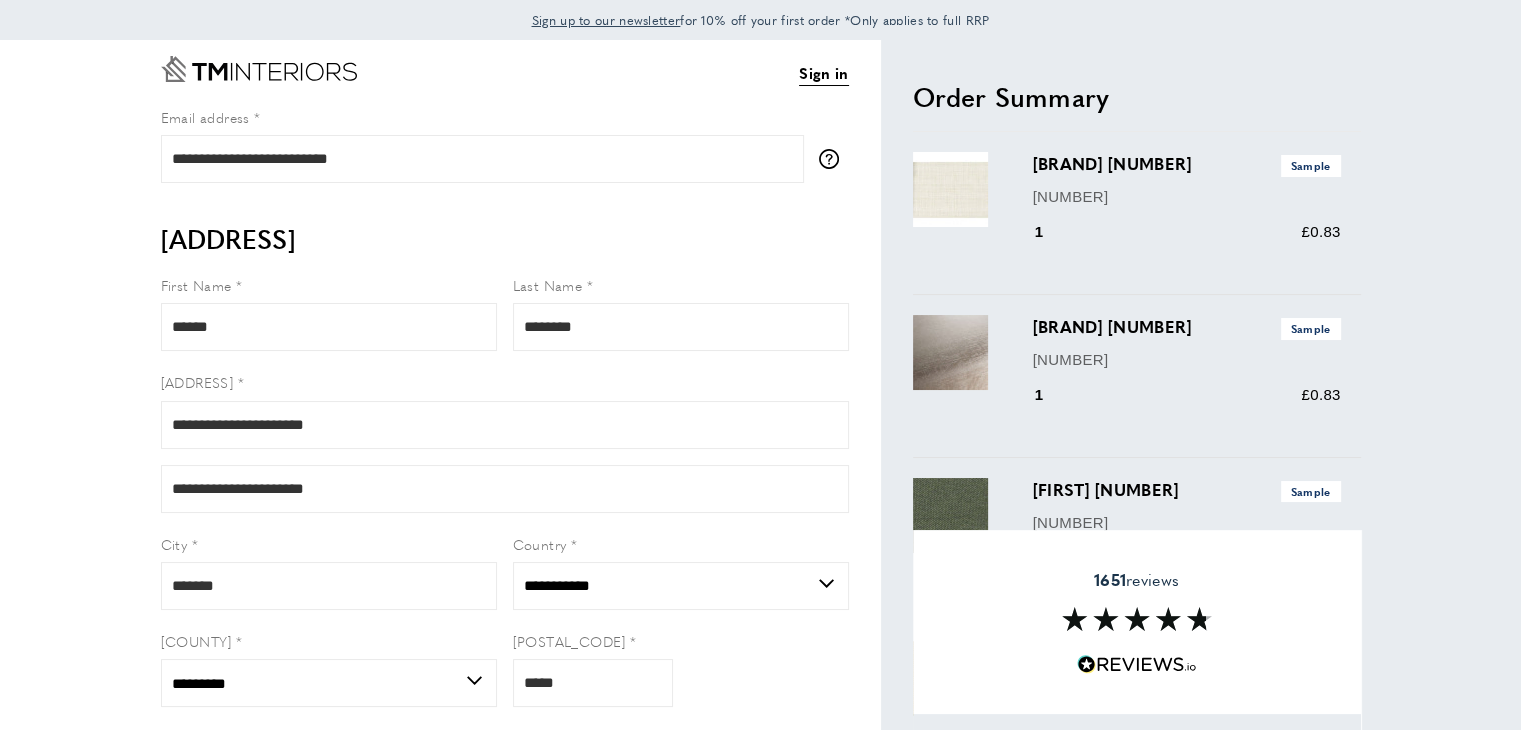 scroll, scrollTop: 0, scrollLeft: 0, axis: both 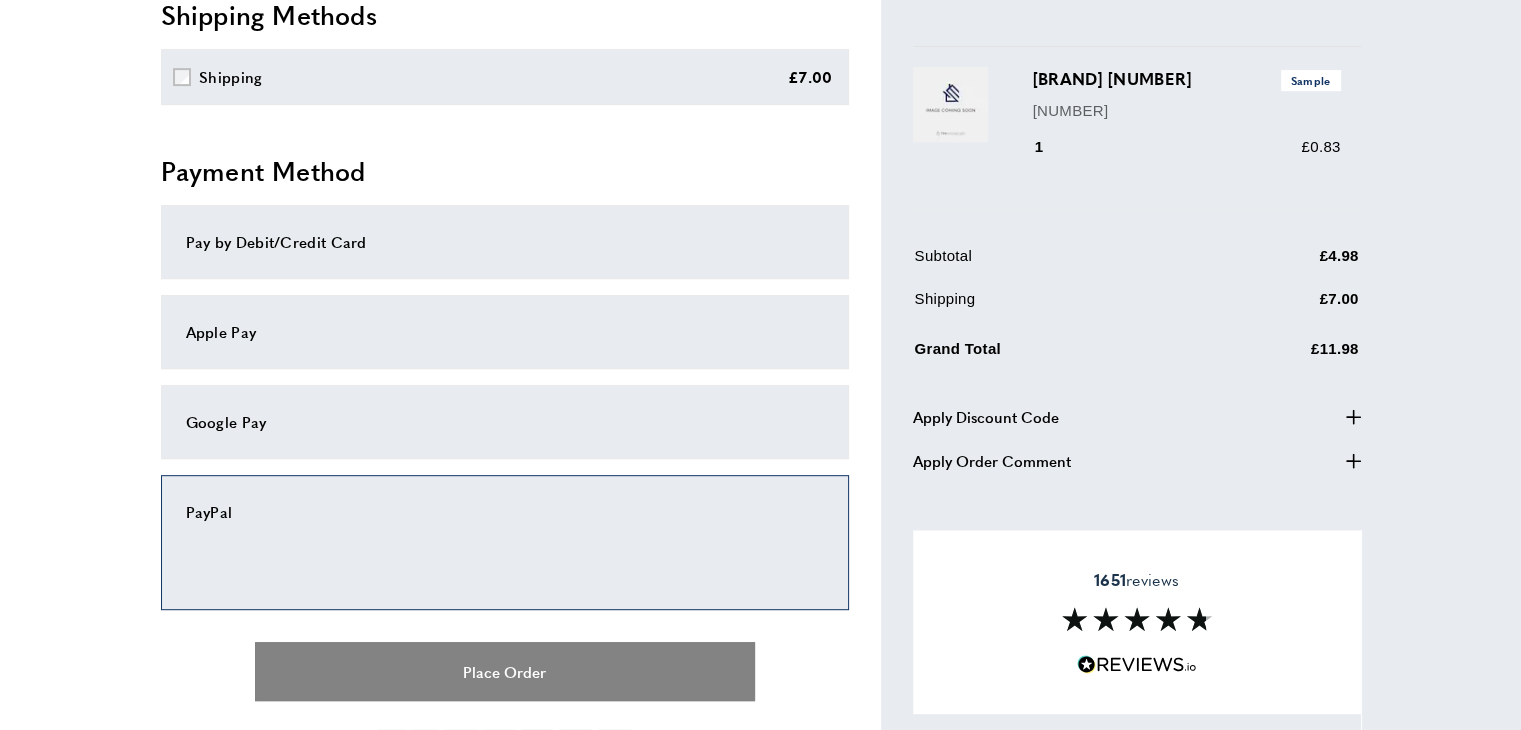 click on "Place Order" at bounding box center [505, 671] 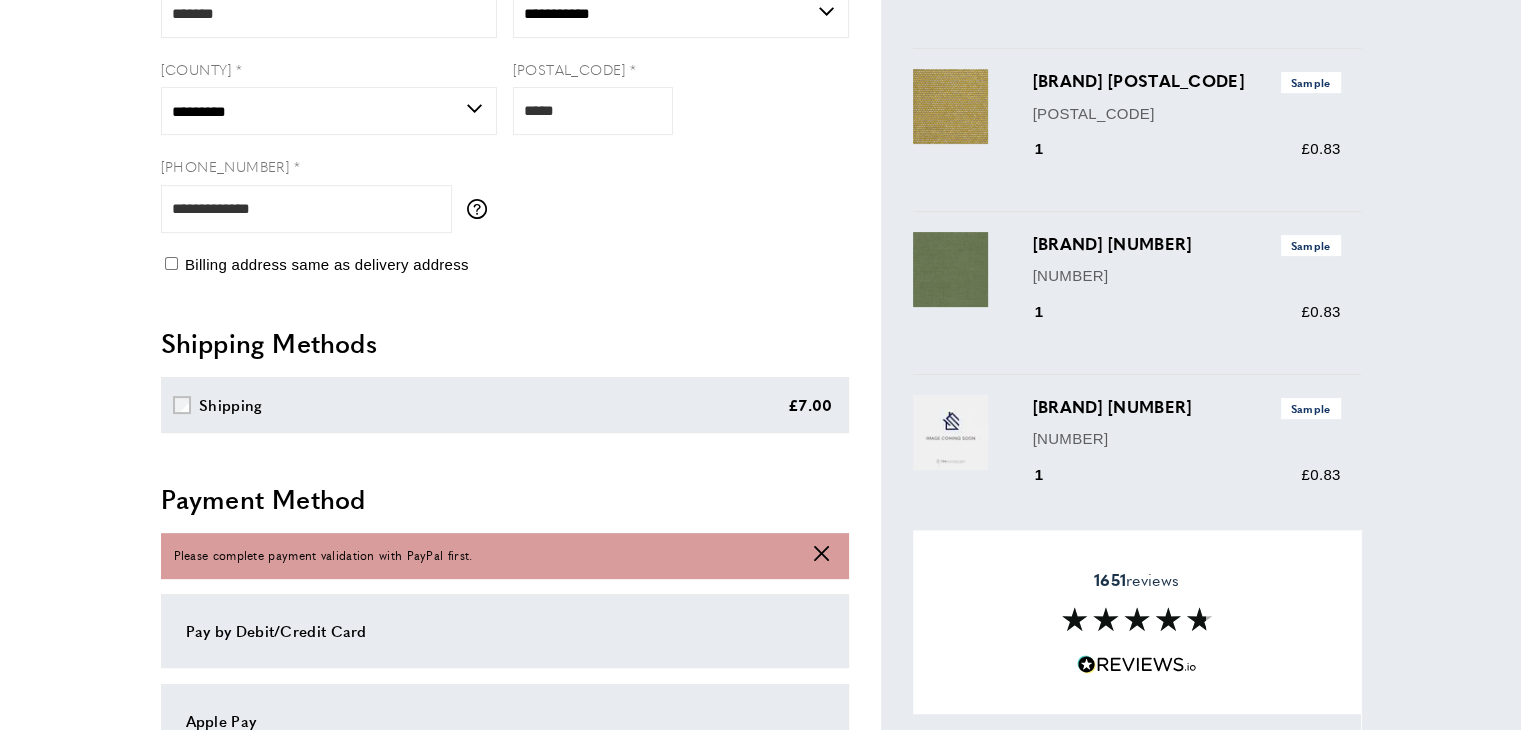 scroll, scrollTop: 556, scrollLeft: 0, axis: vertical 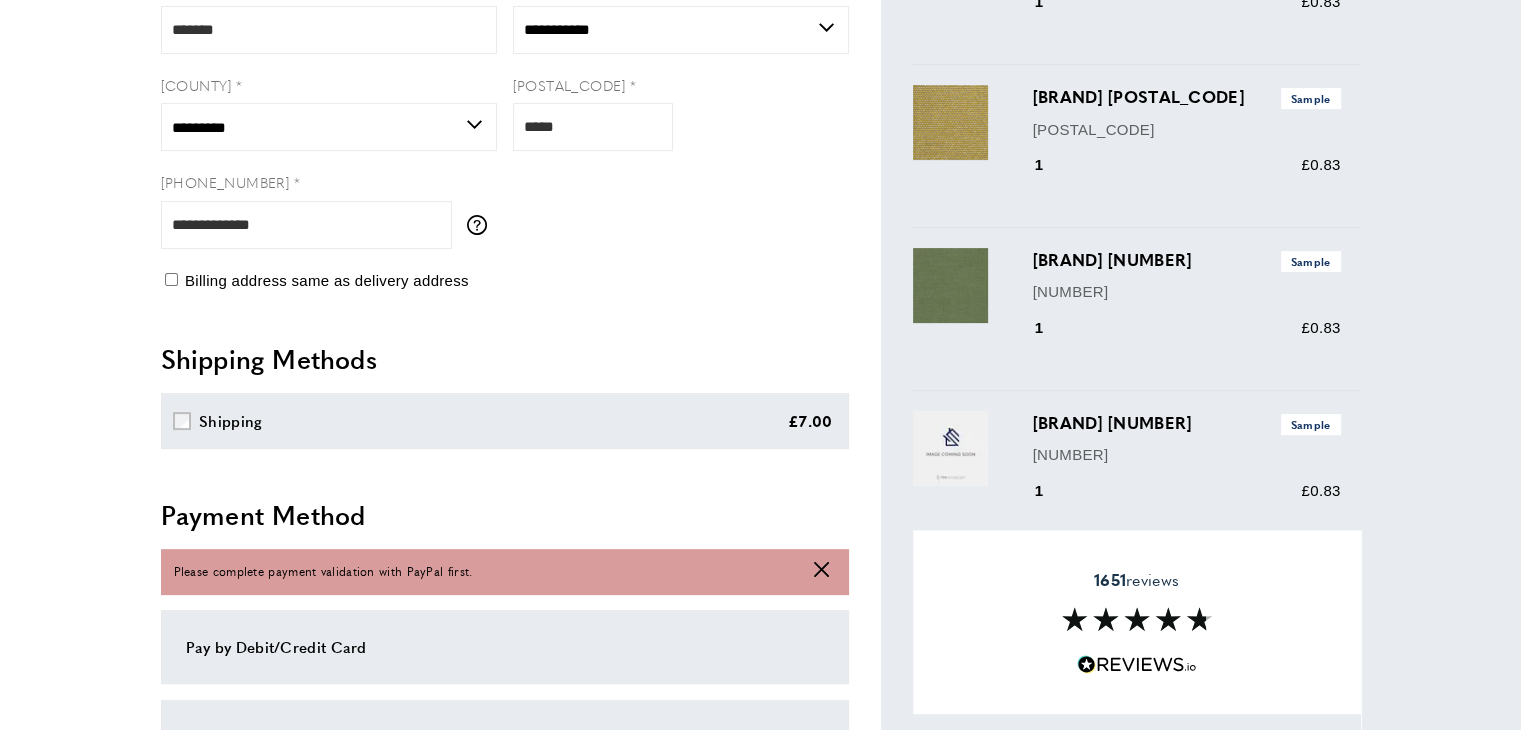 click on "Please complete payment validation with PayPal first." at bounding box center [323, 571] 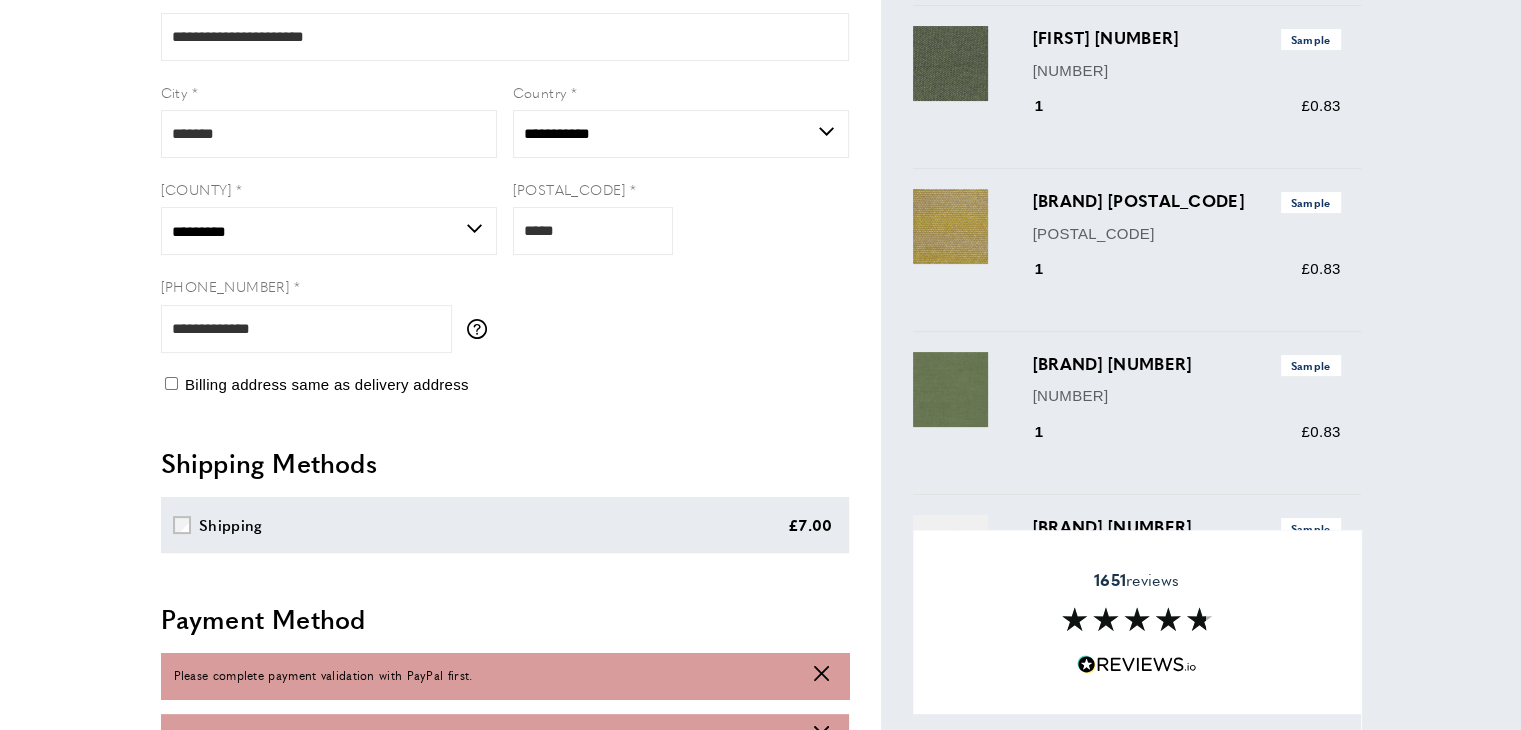 scroll, scrollTop: 1133, scrollLeft: 0, axis: vertical 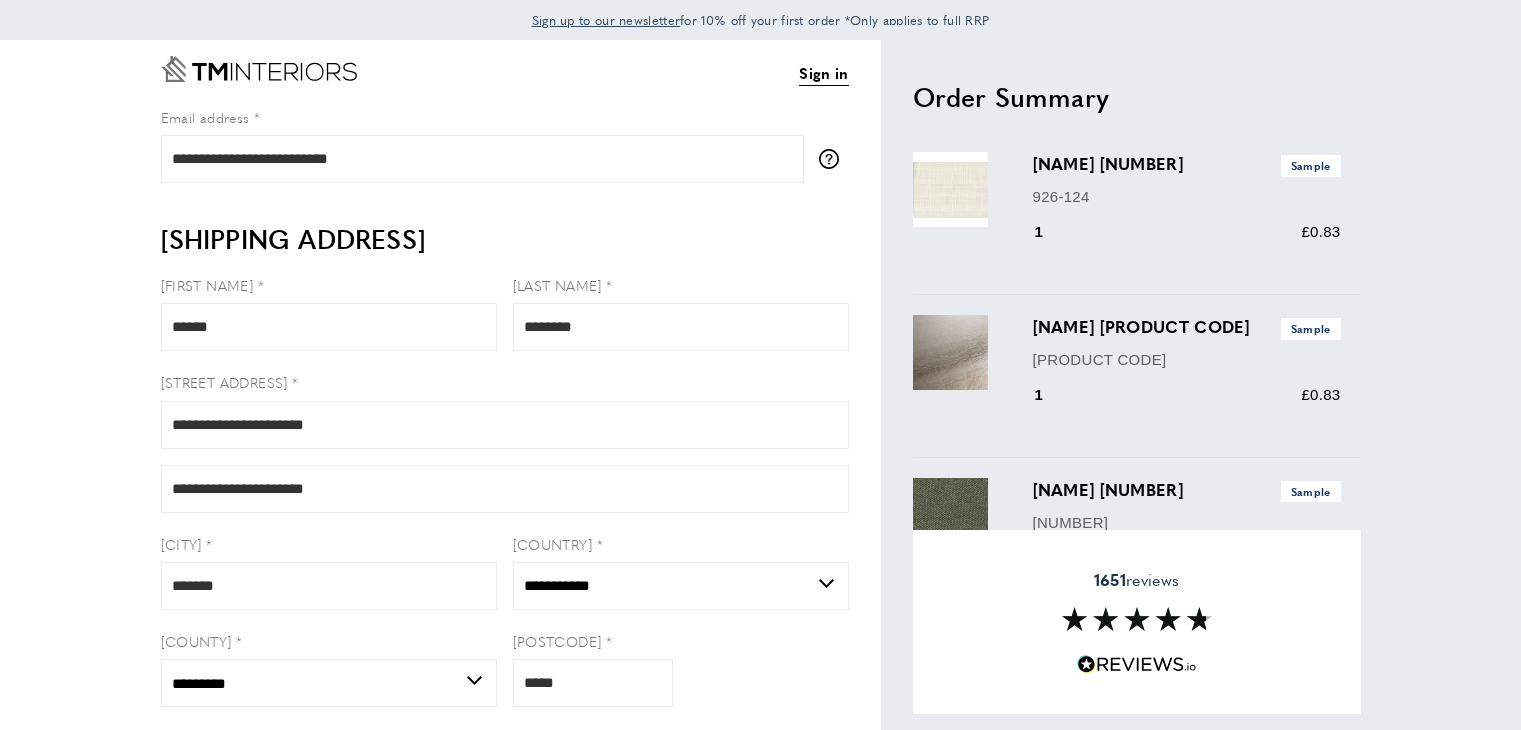 select on "**" 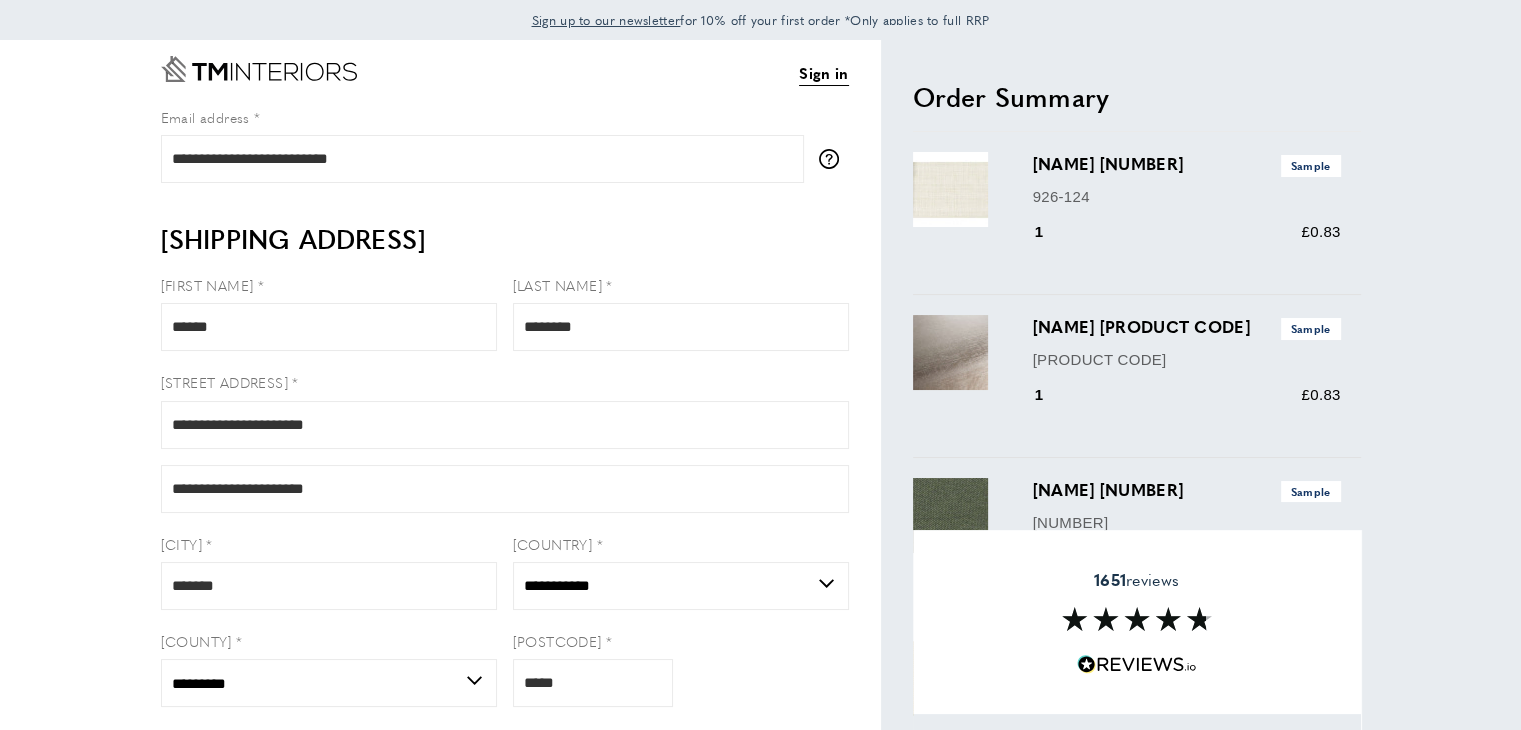 scroll, scrollTop: 0, scrollLeft: 0, axis: both 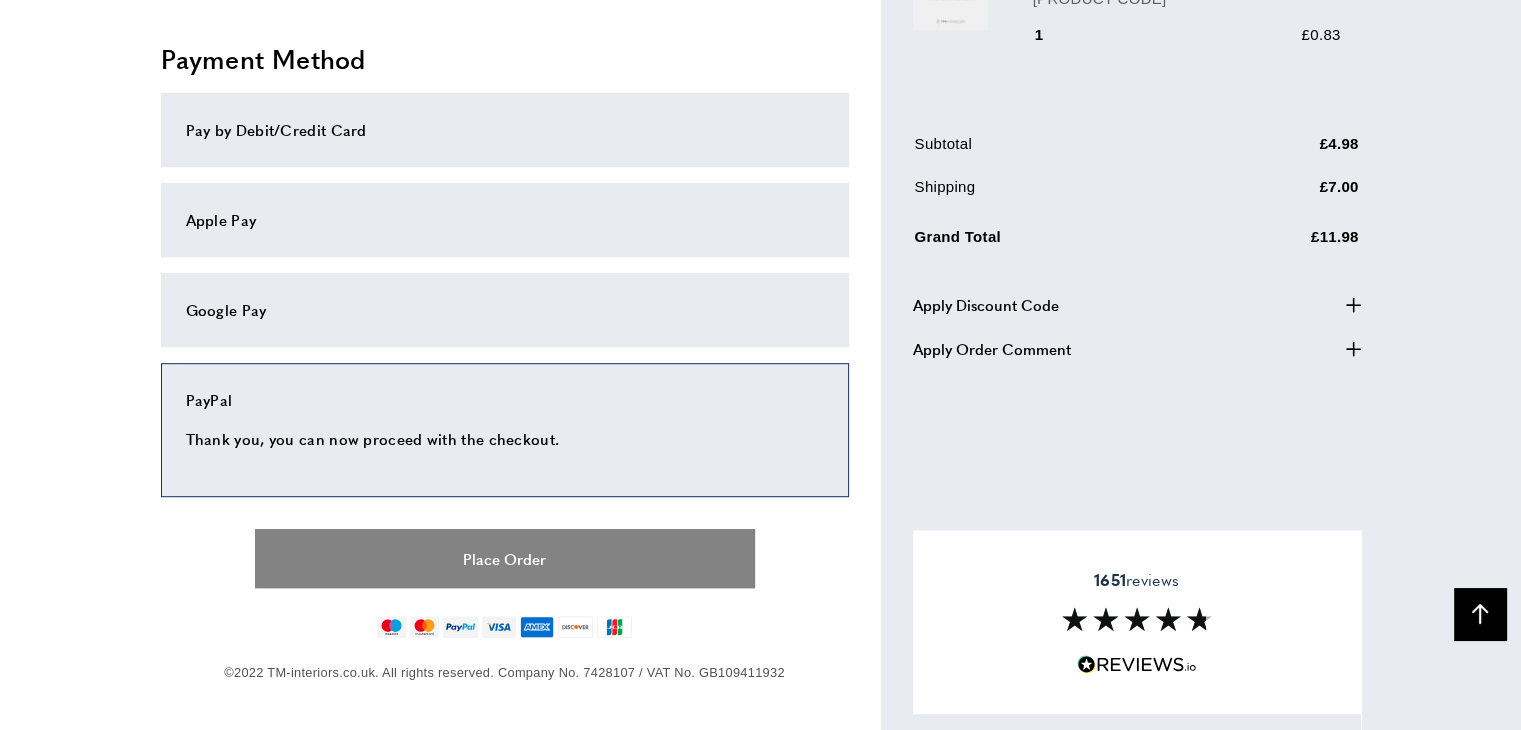 click on "Place Order" at bounding box center [505, 558] 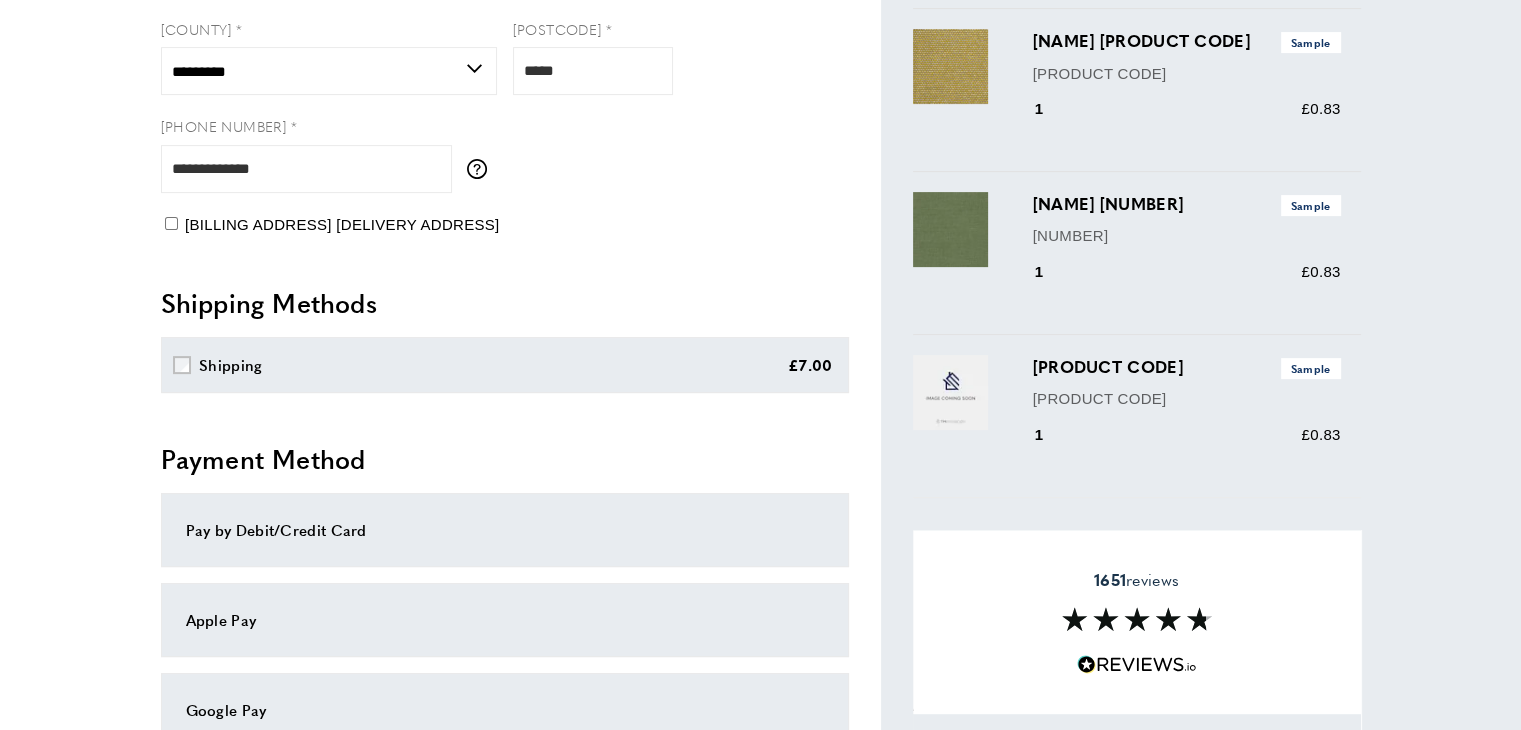scroll, scrollTop: 912, scrollLeft: 0, axis: vertical 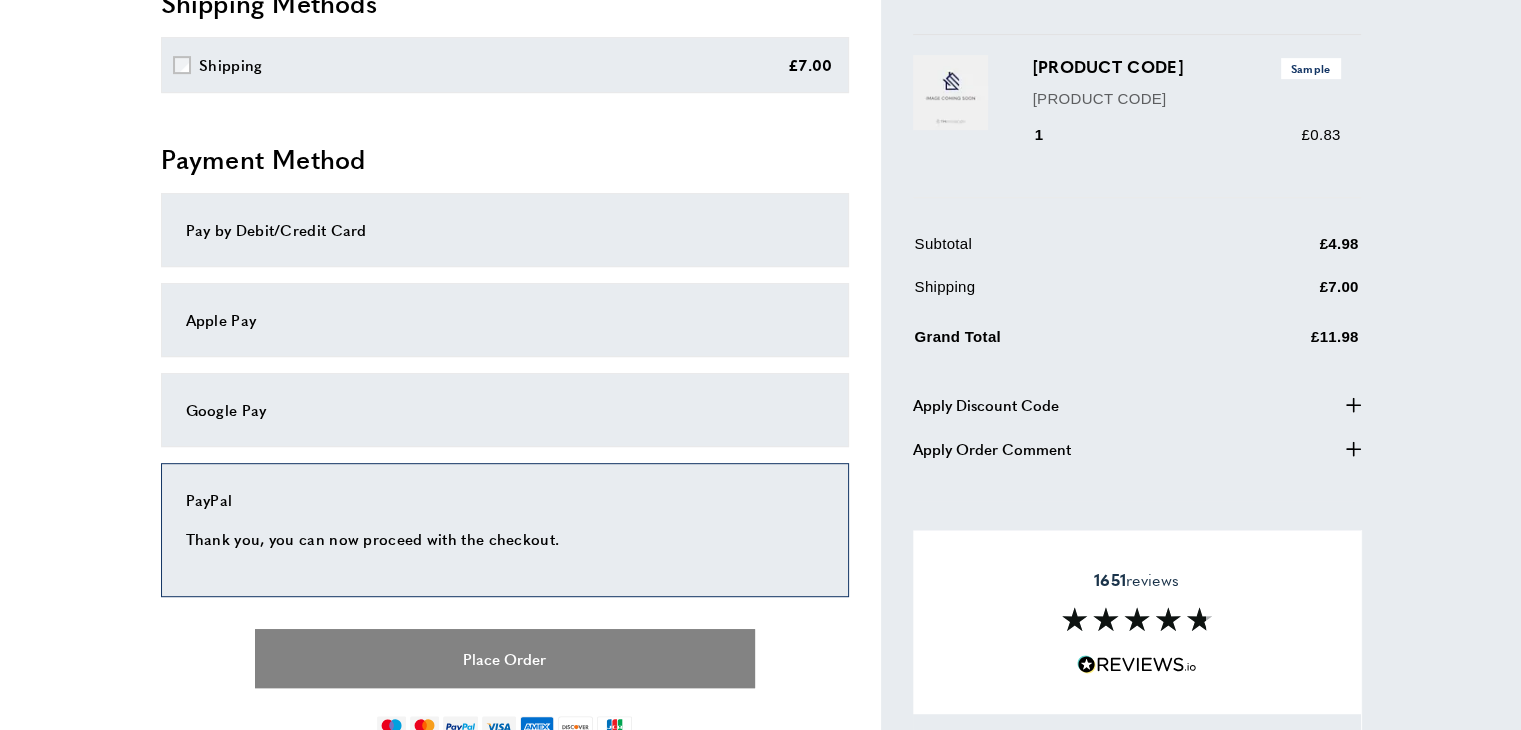 click on "Place Order" at bounding box center [505, 658] 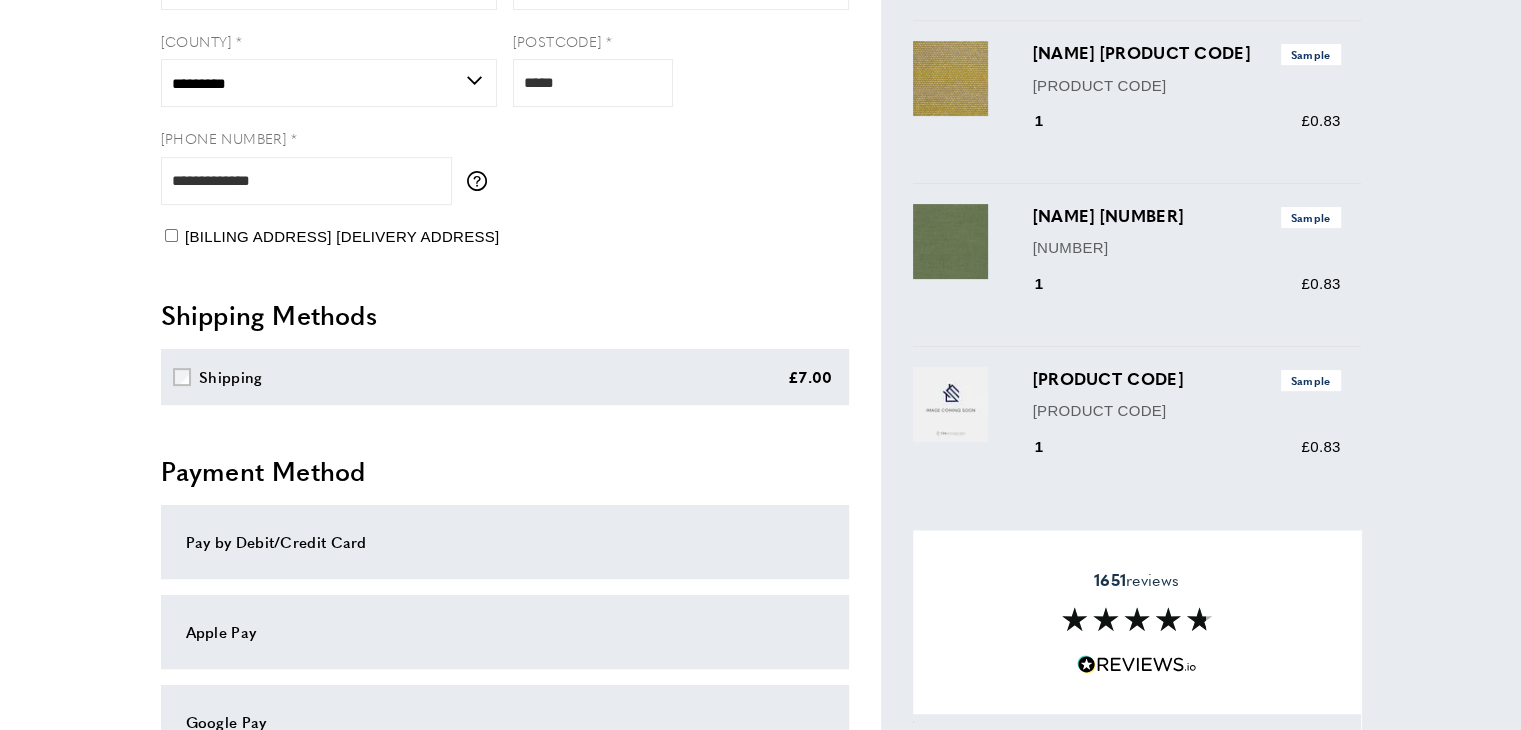 scroll, scrollTop: 1012, scrollLeft: 0, axis: vertical 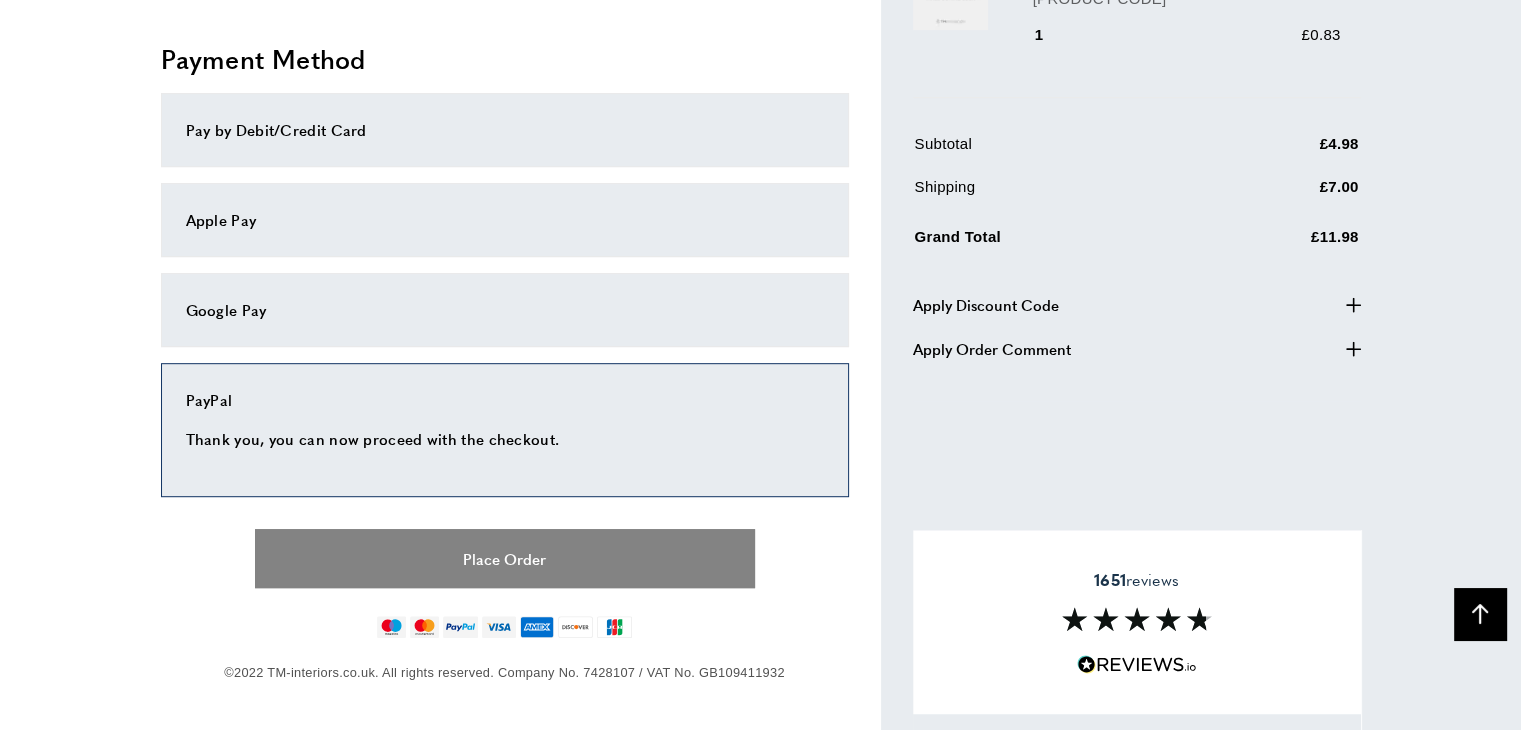 click on "Place Order" at bounding box center [505, 558] 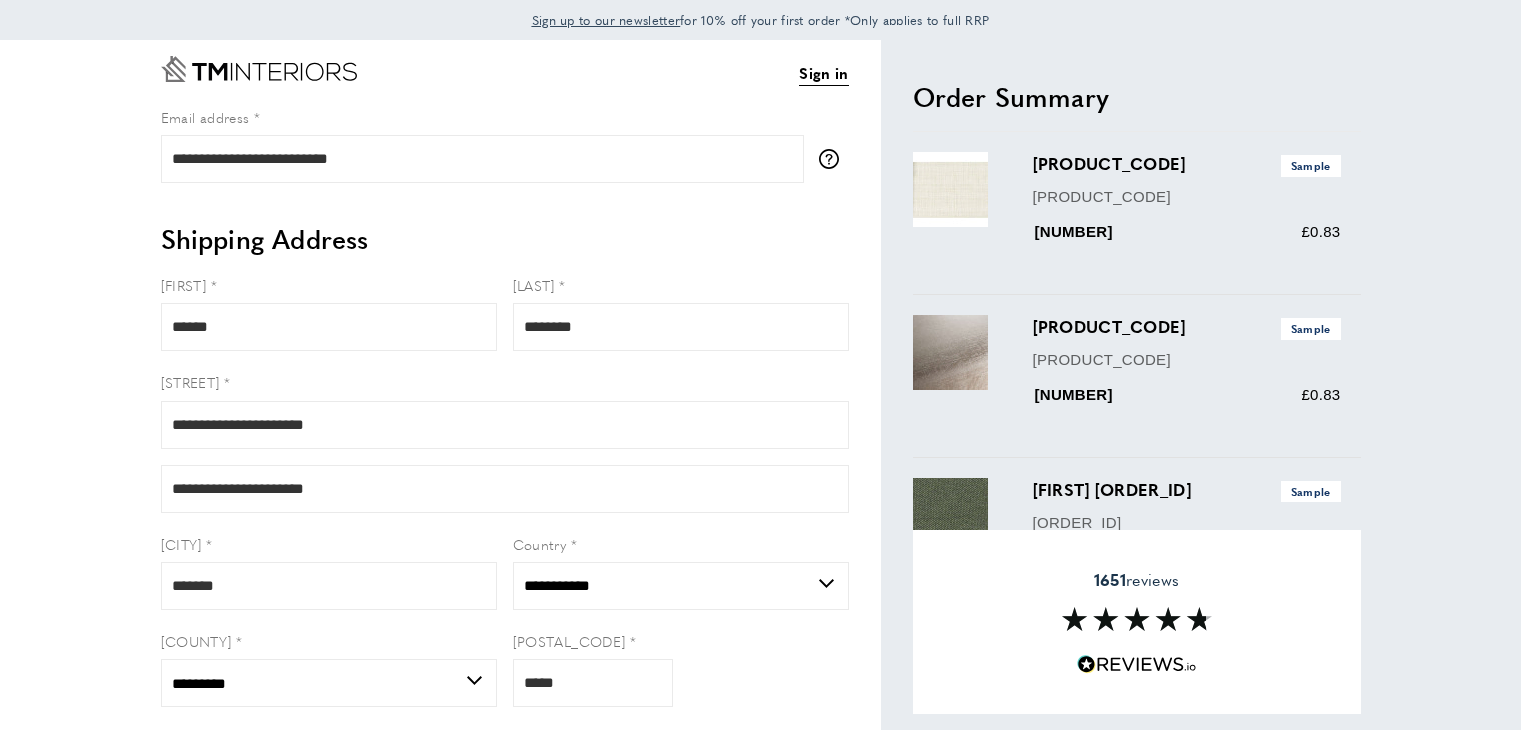 select on "**" 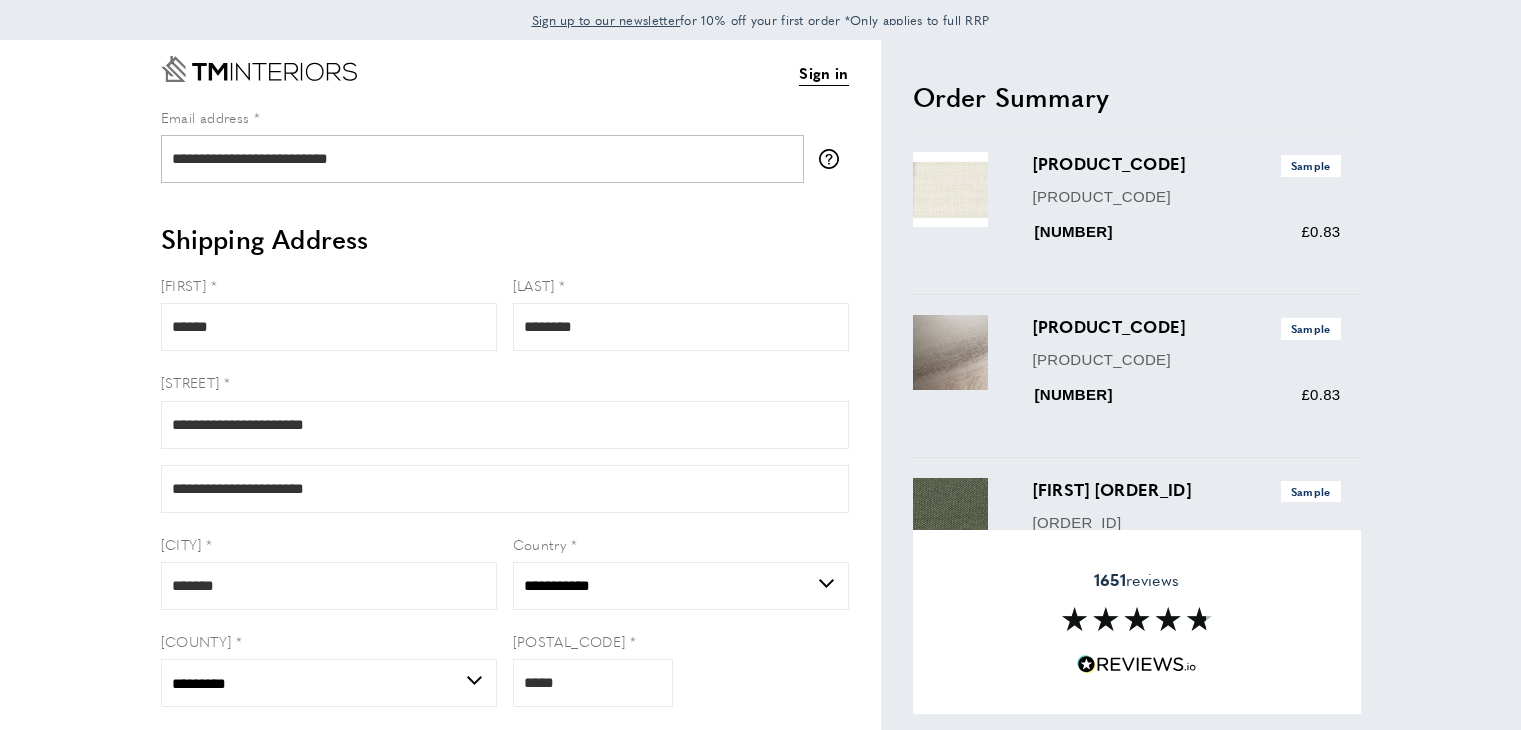 scroll, scrollTop: 0, scrollLeft: 0, axis: both 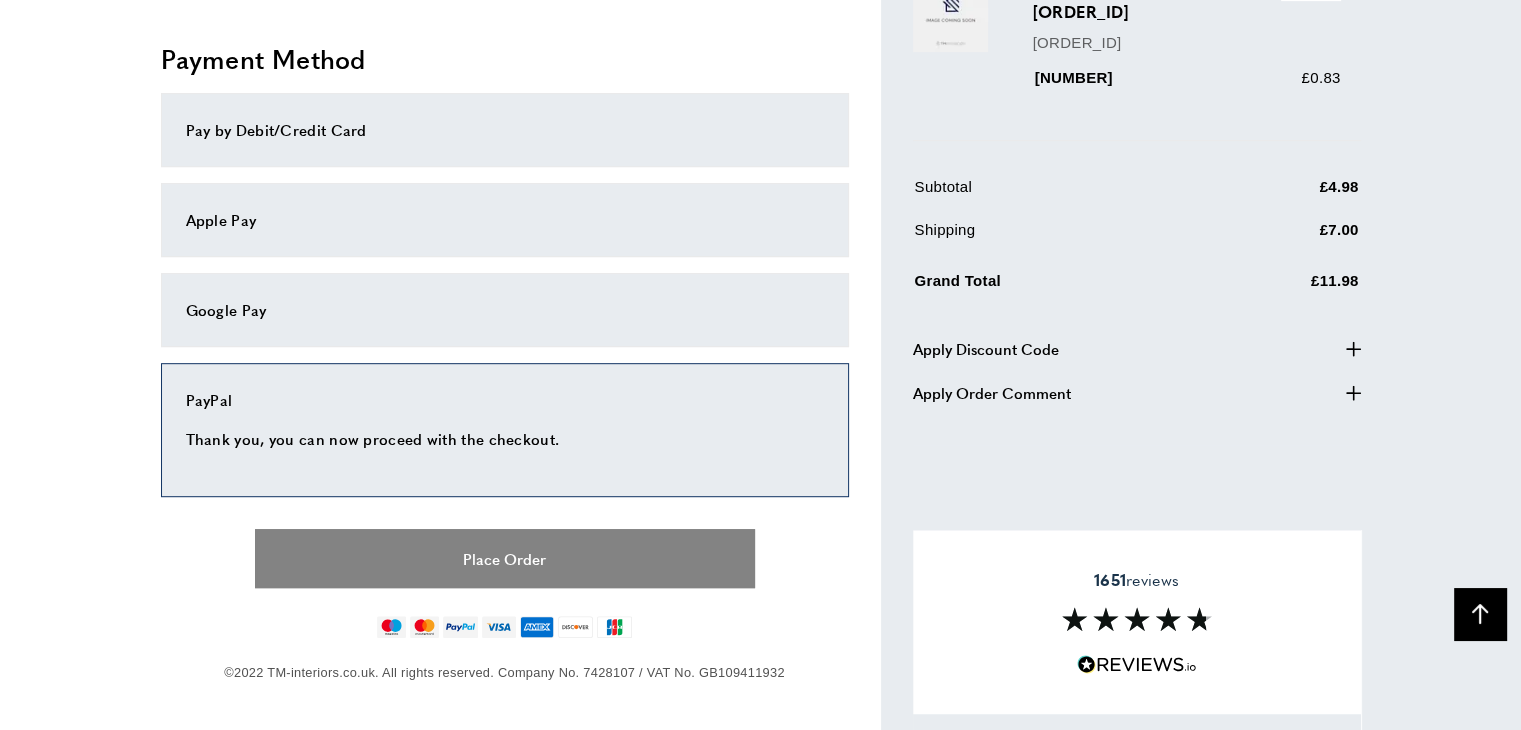 click on "Place Order" at bounding box center (505, 558) 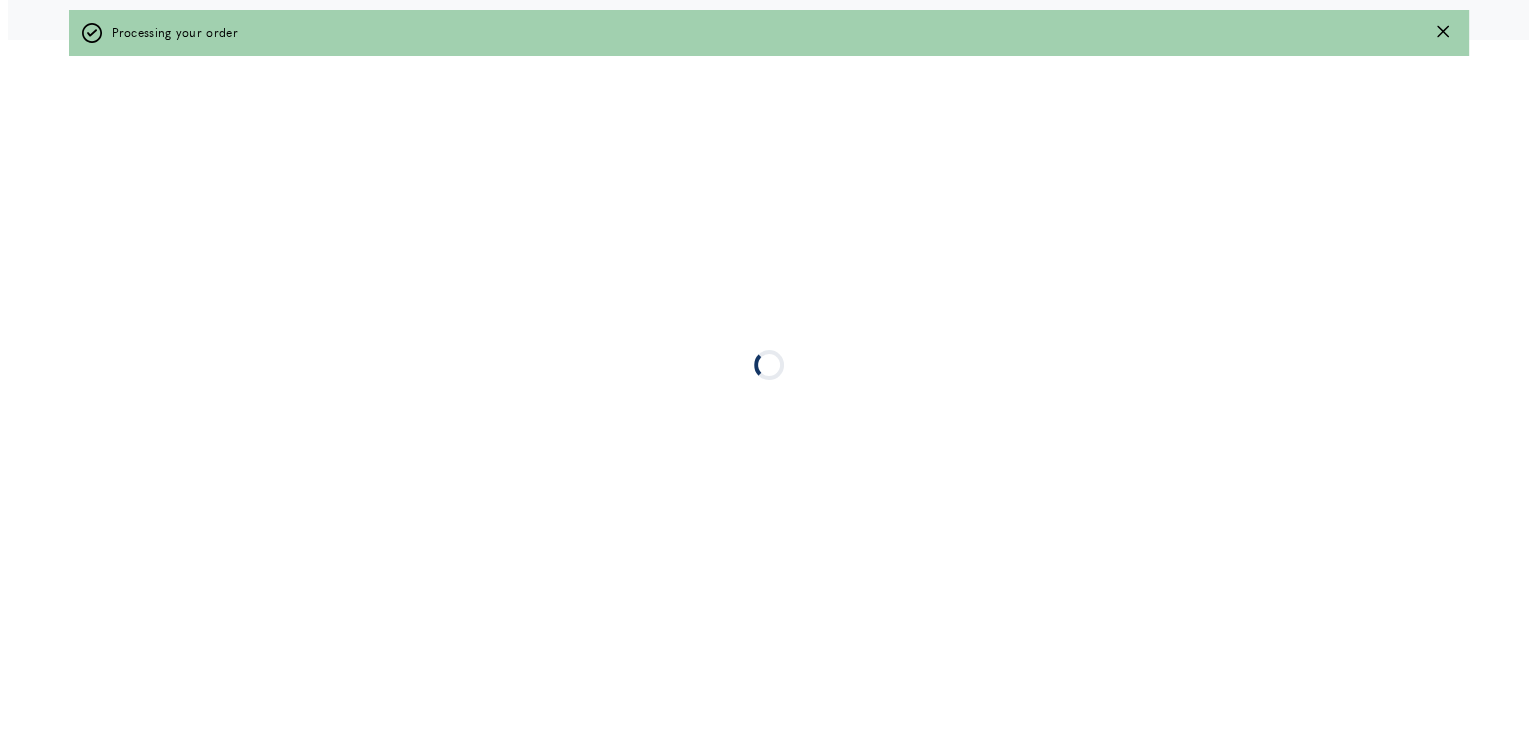 scroll, scrollTop: 0, scrollLeft: 0, axis: both 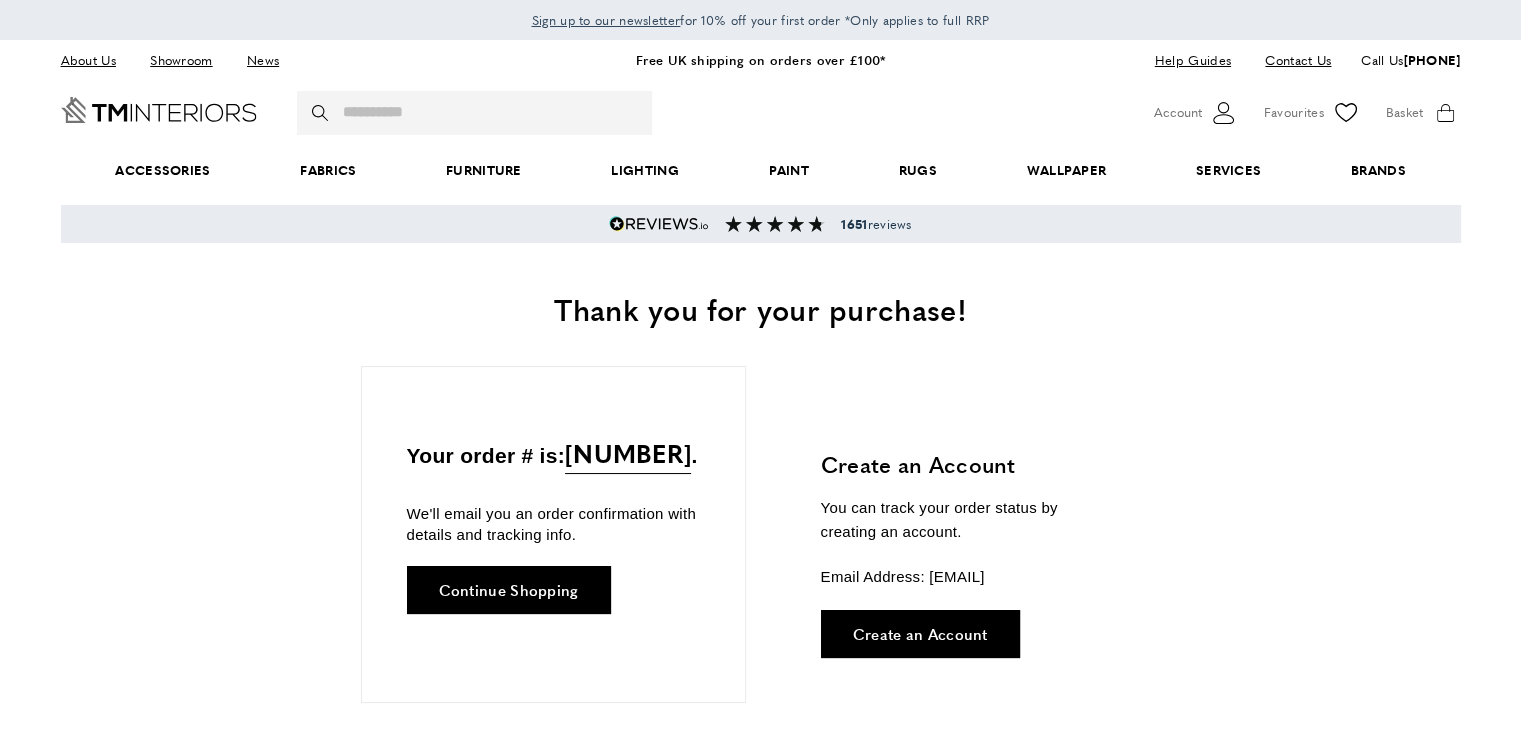 click on "Your order # is:  300020940 .
We'll email you an order confirmation with details and tracking info.
Continue Shopping" at bounding box center [553, 534] 